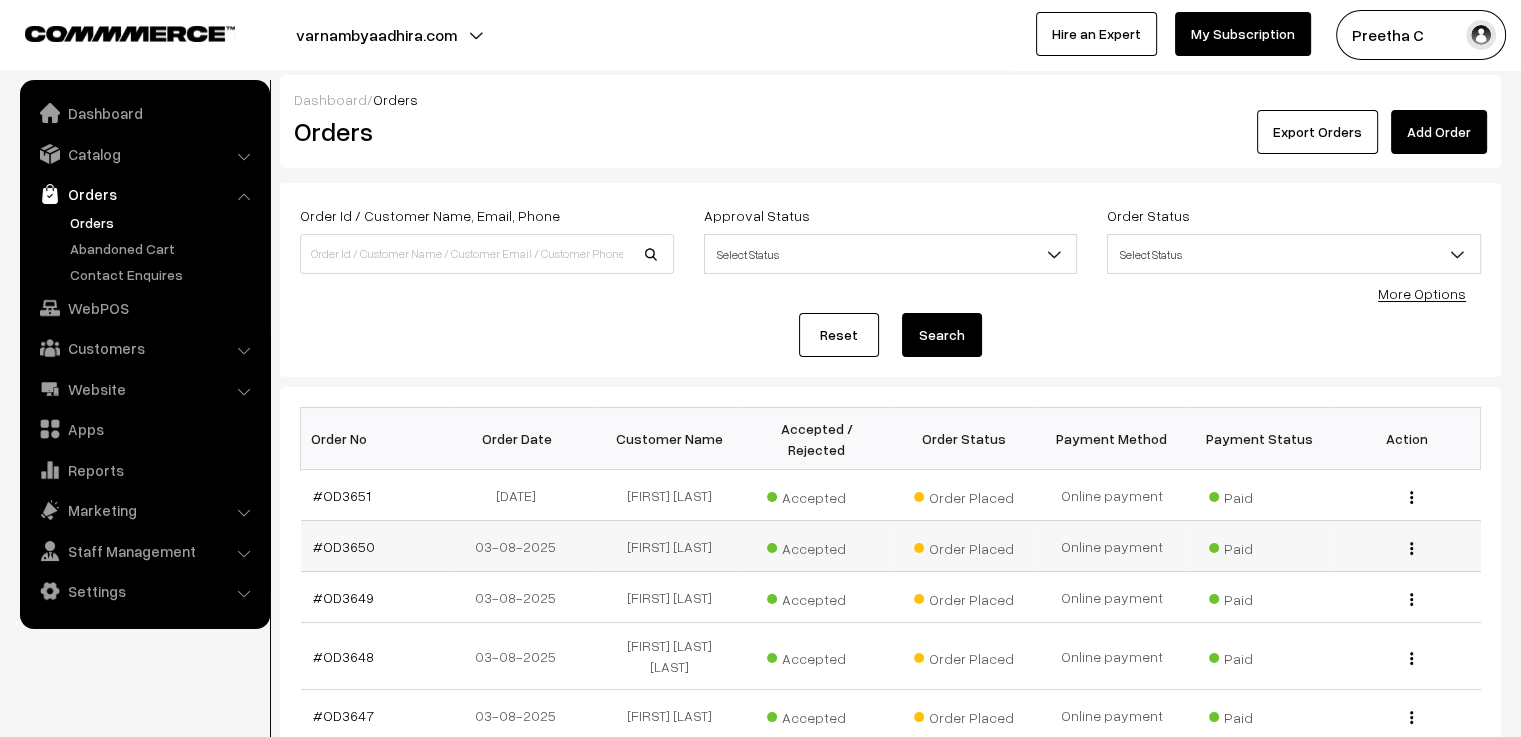 scroll, scrollTop: 200, scrollLeft: 0, axis: vertical 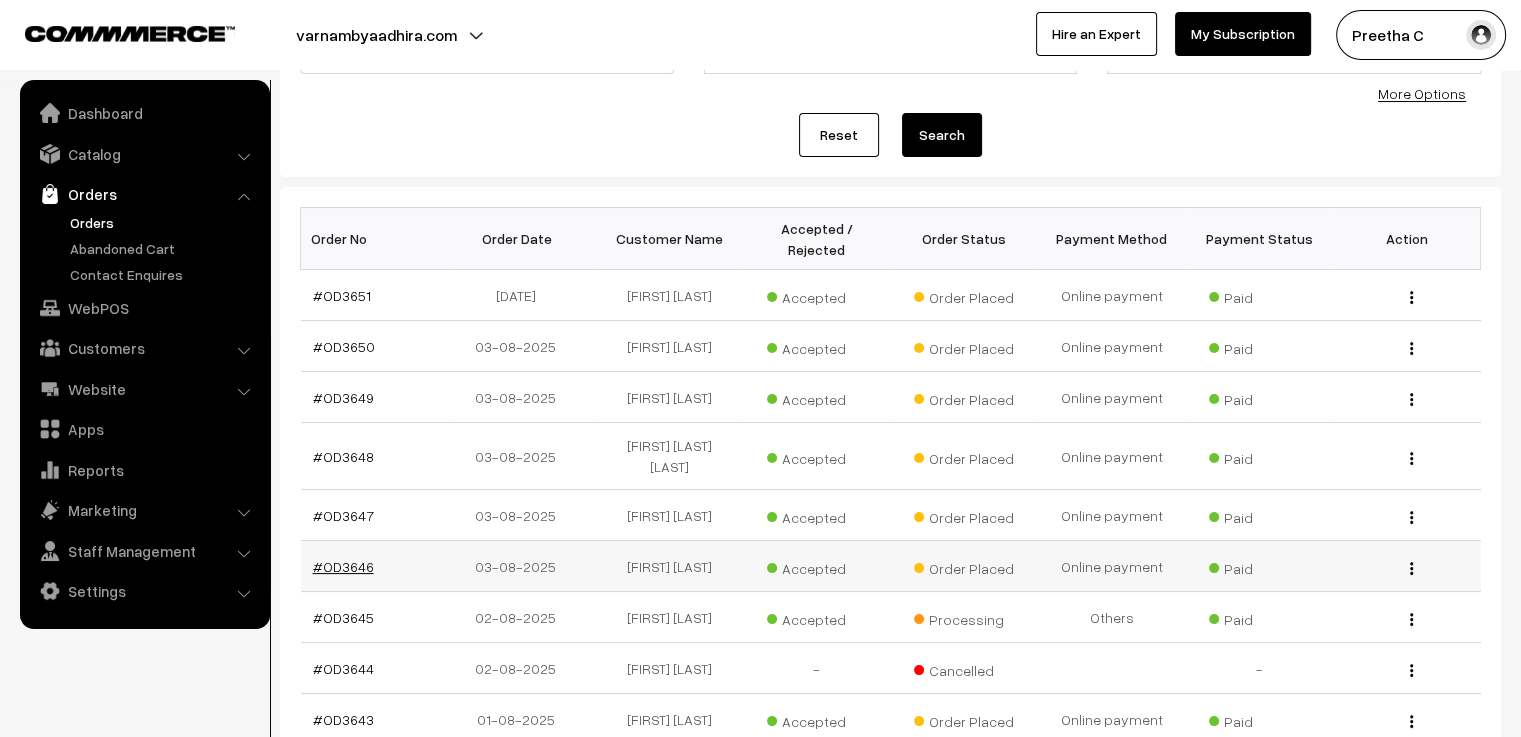 click on "#OD3646" at bounding box center (343, 566) 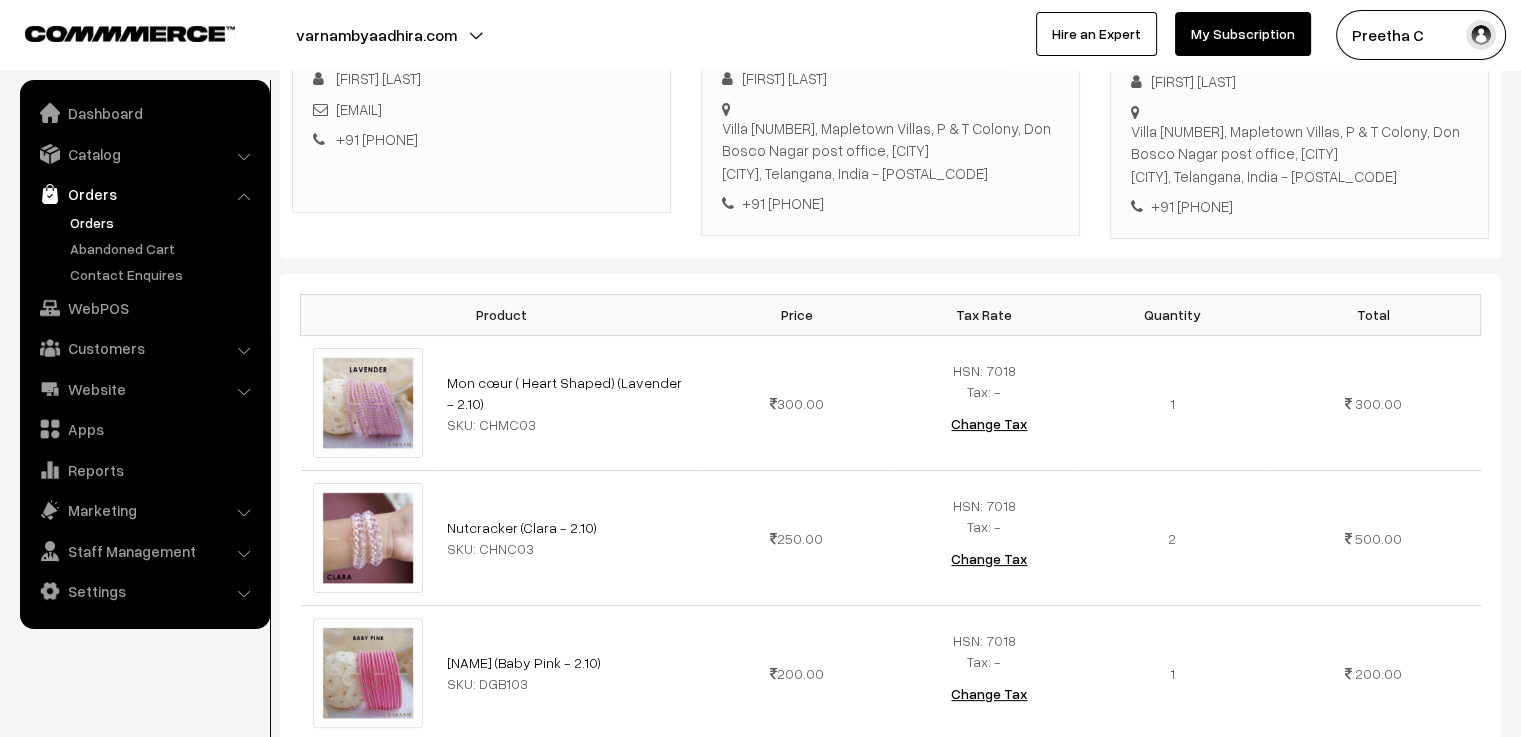 scroll, scrollTop: 0, scrollLeft: 0, axis: both 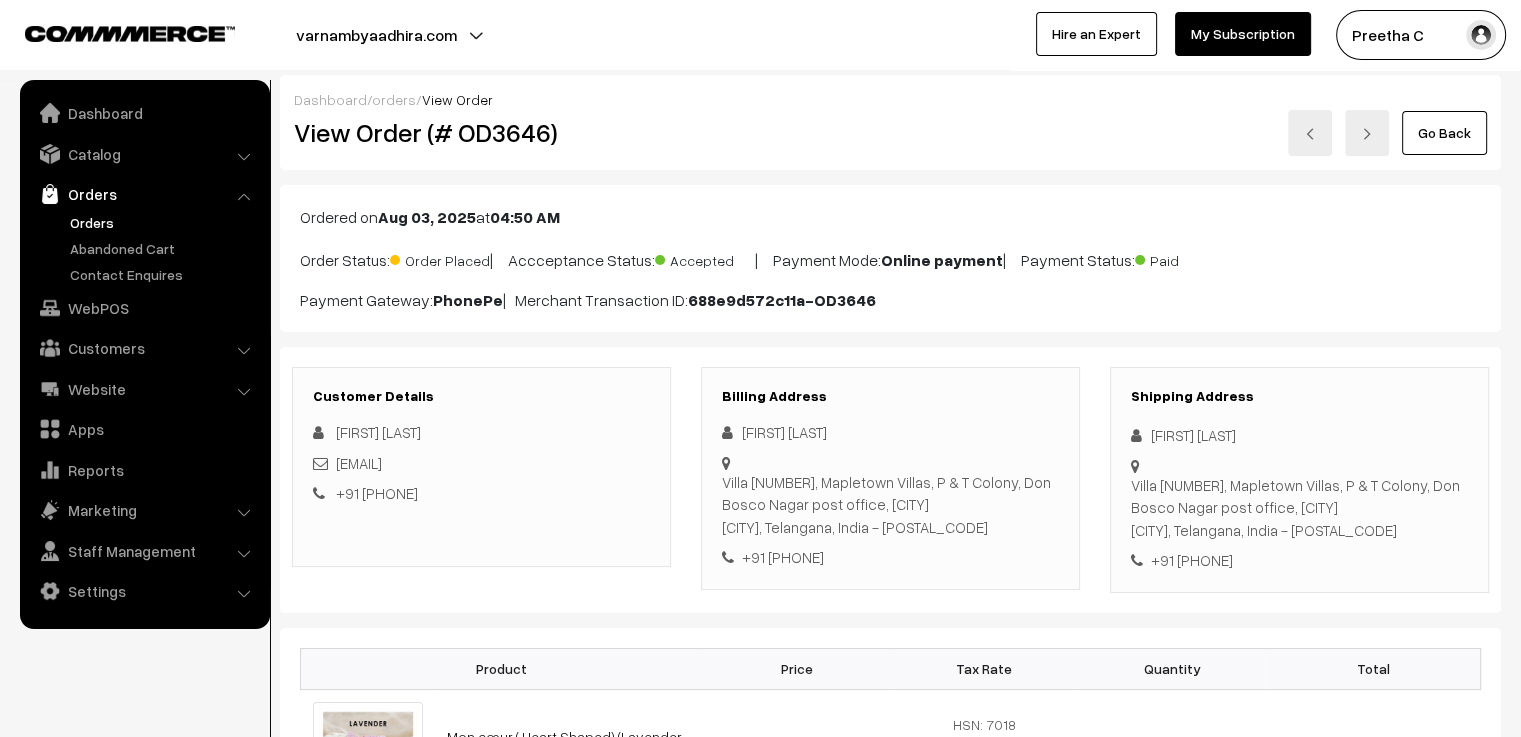 click at bounding box center (1310, 133) 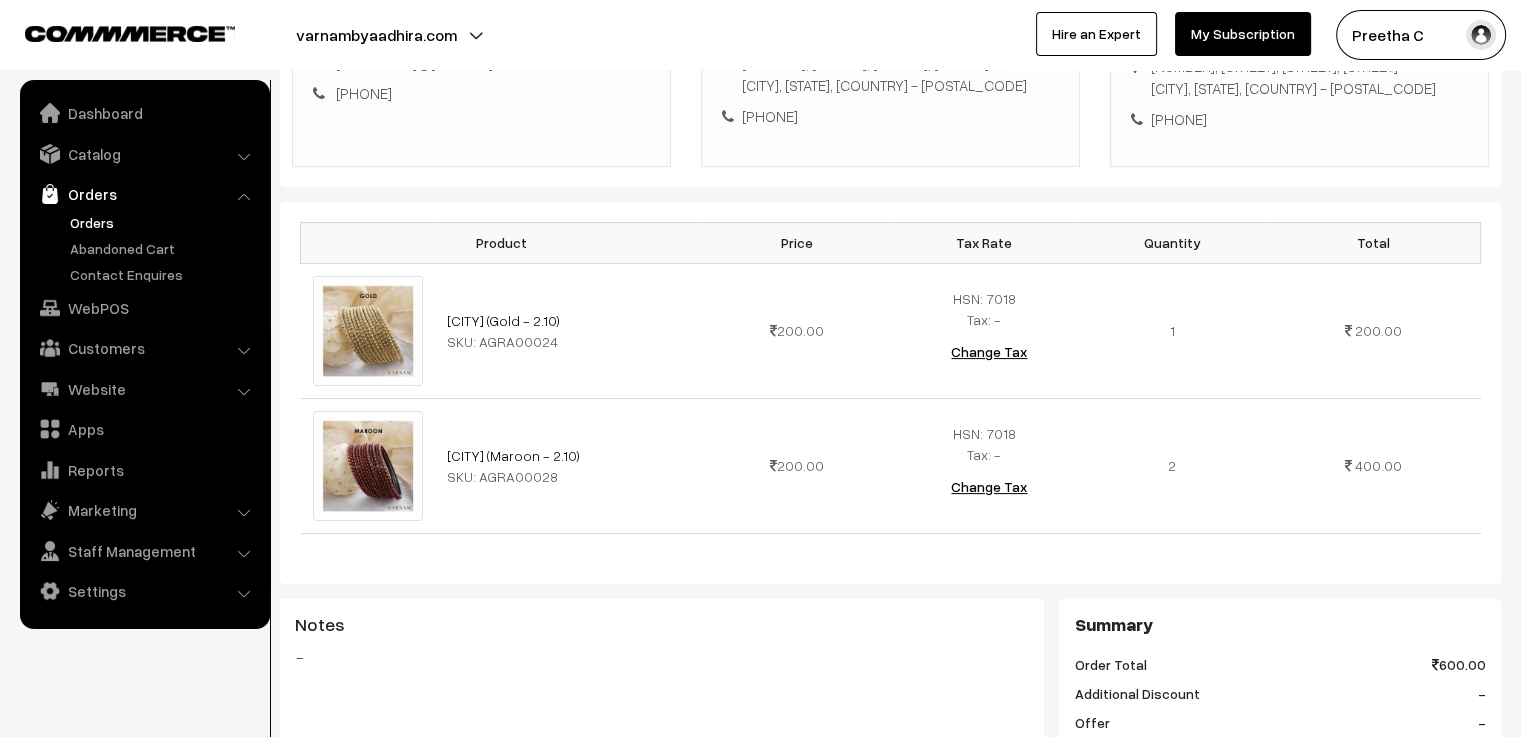 scroll, scrollTop: 0, scrollLeft: 0, axis: both 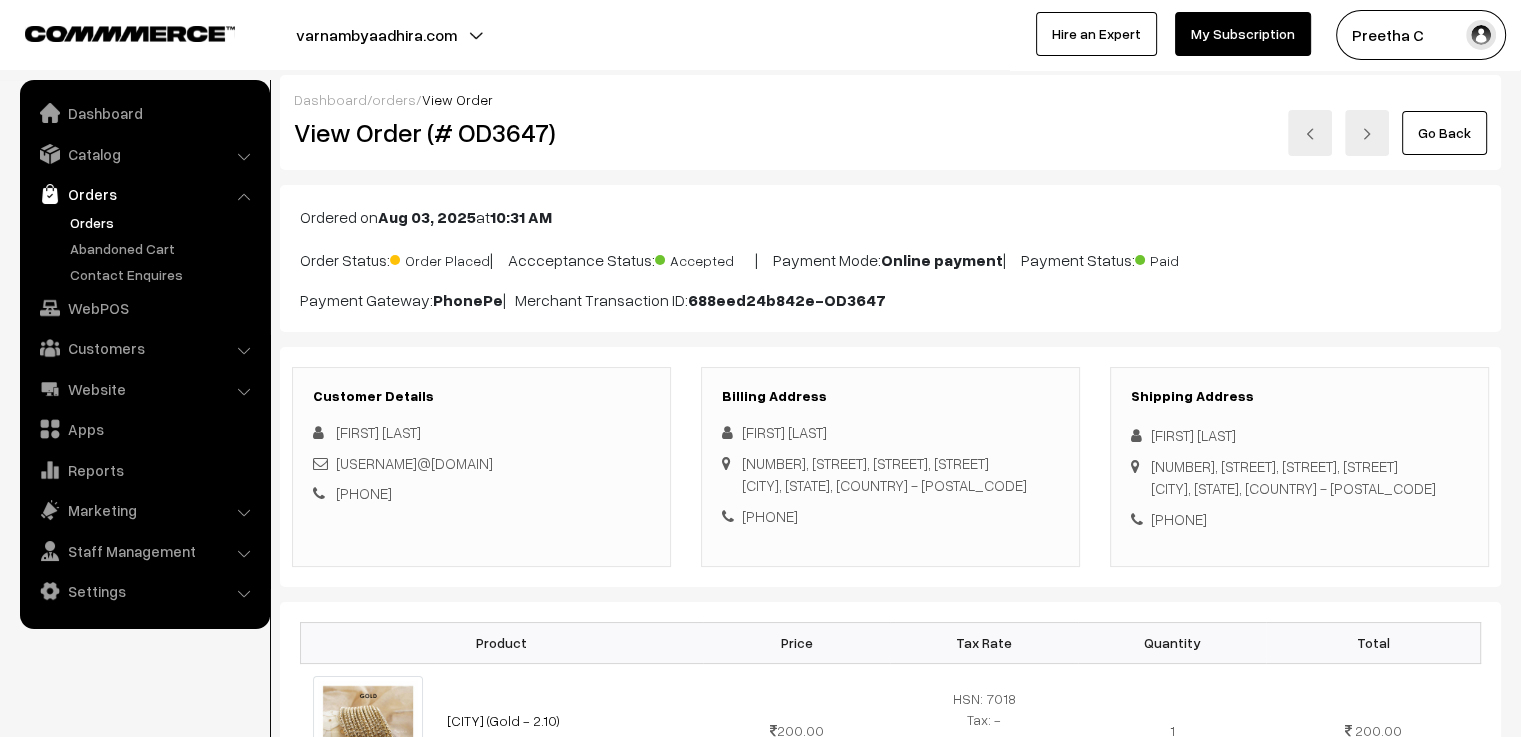 click at bounding box center (1310, 134) 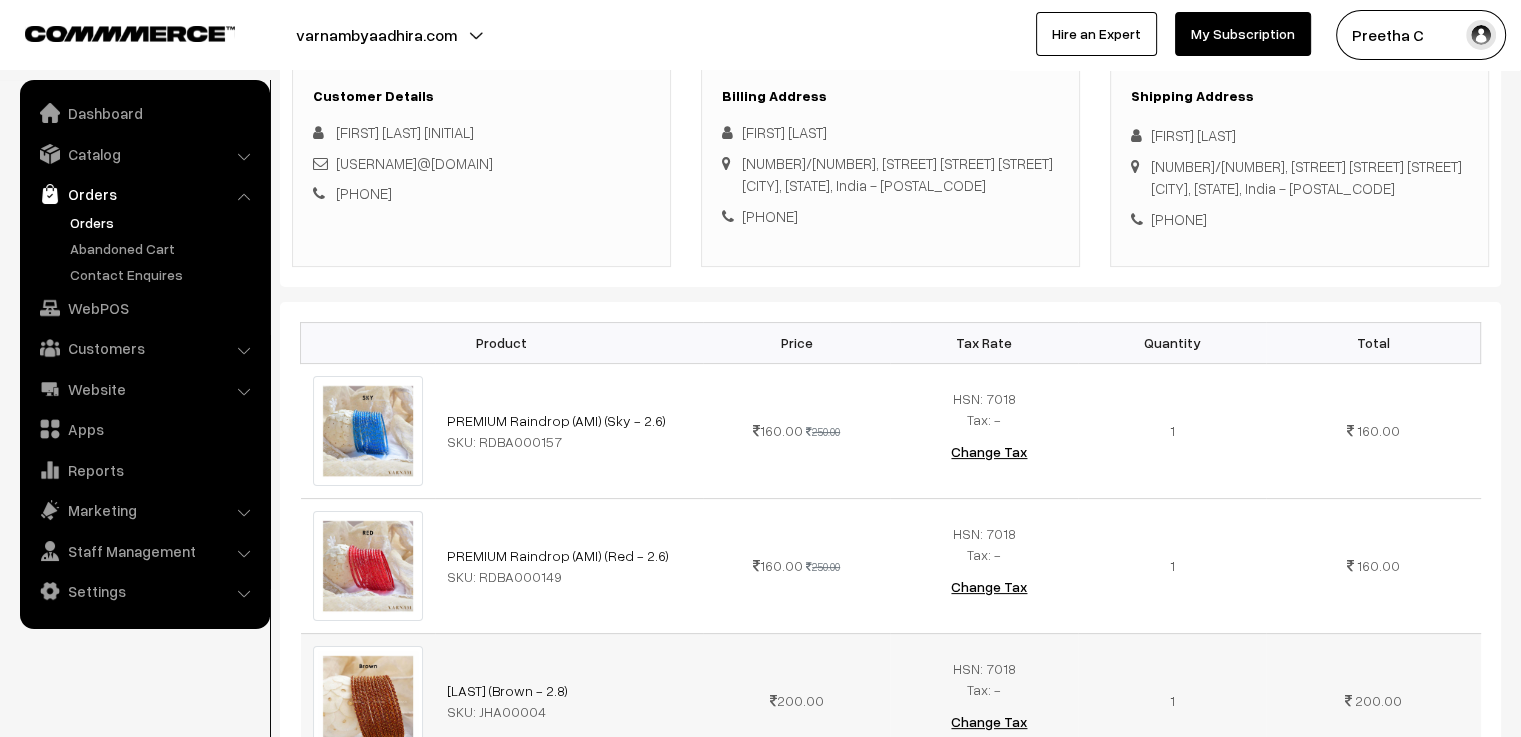 scroll, scrollTop: 0, scrollLeft: 0, axis: both 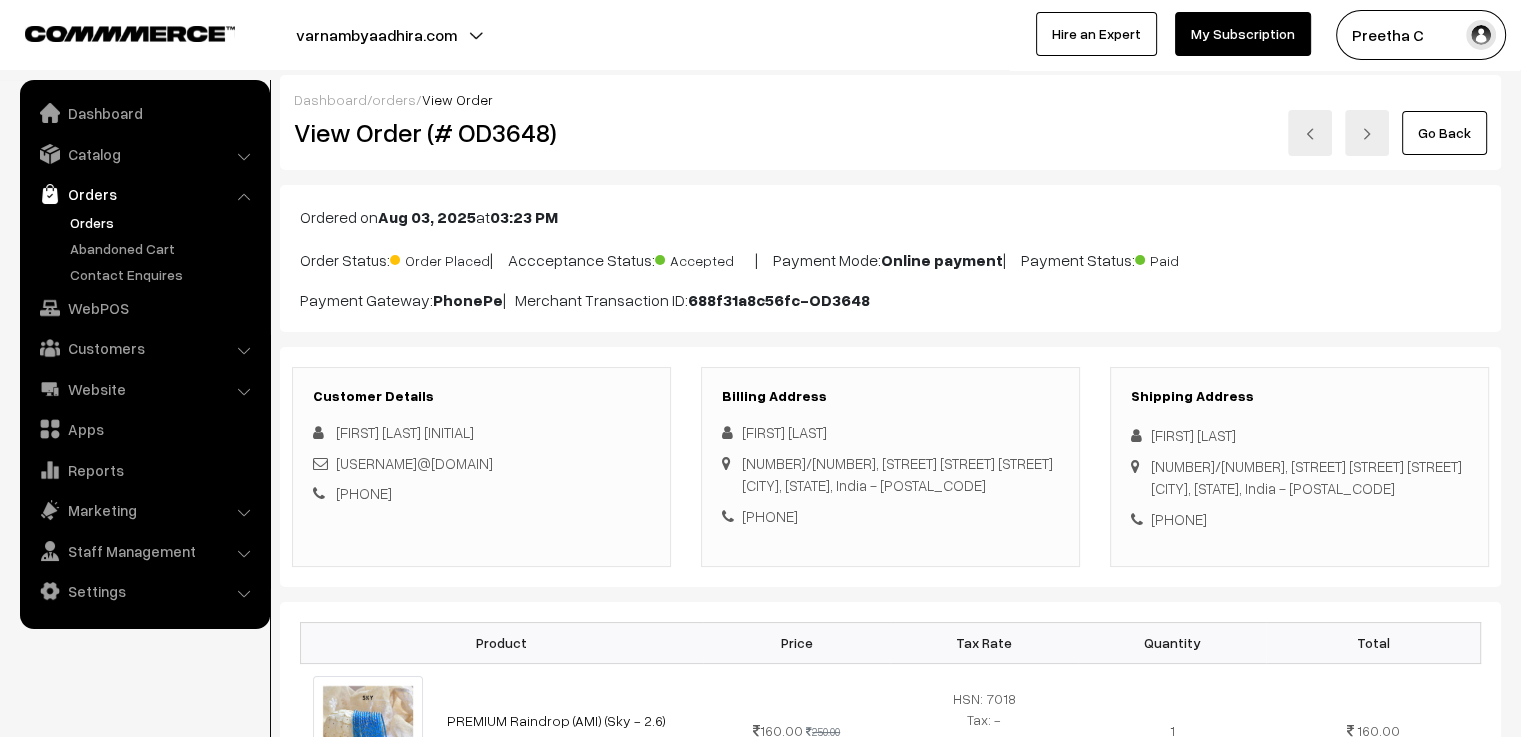 click at bounding box center (1310, 134) 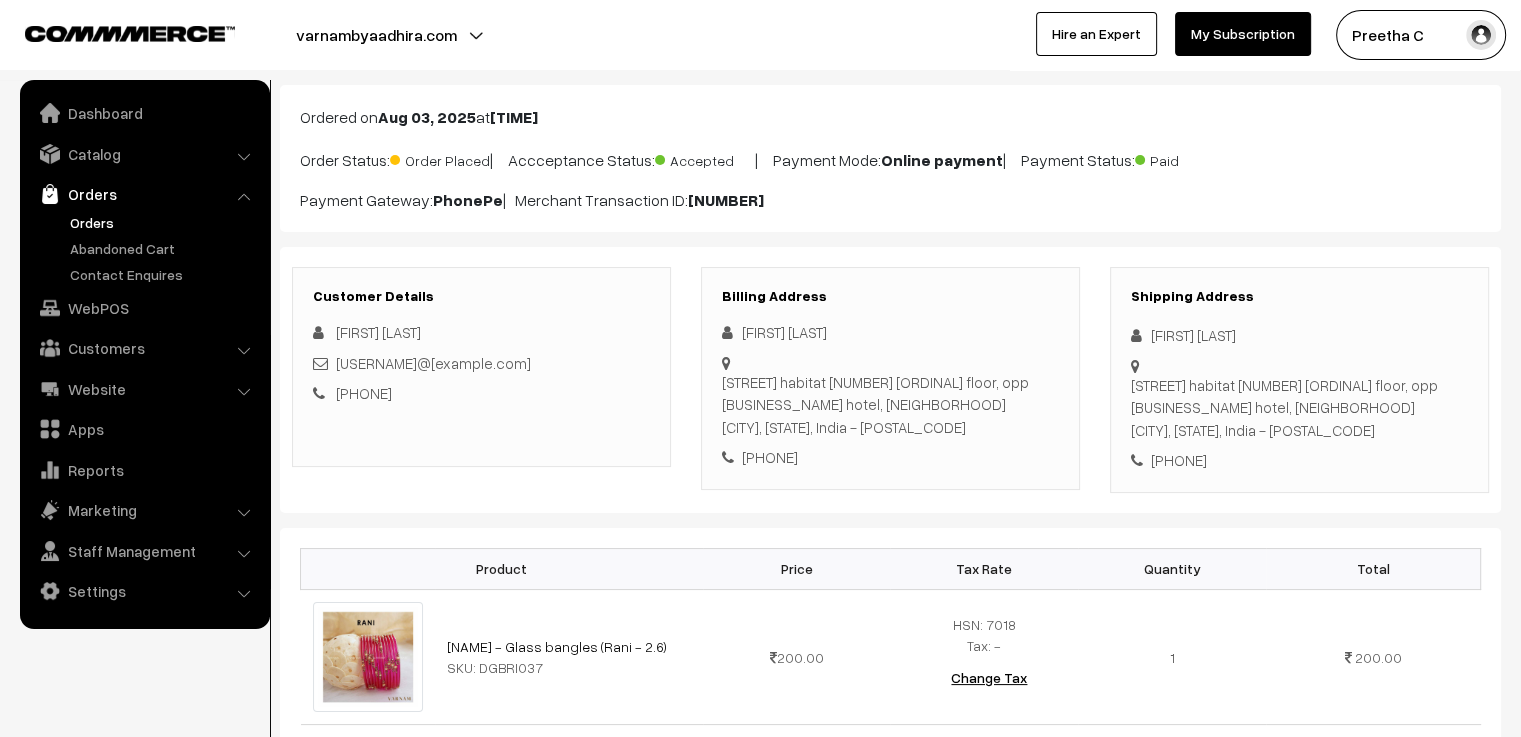 scroll, scrollTop: 0, scrollLeft: 0, axis: both 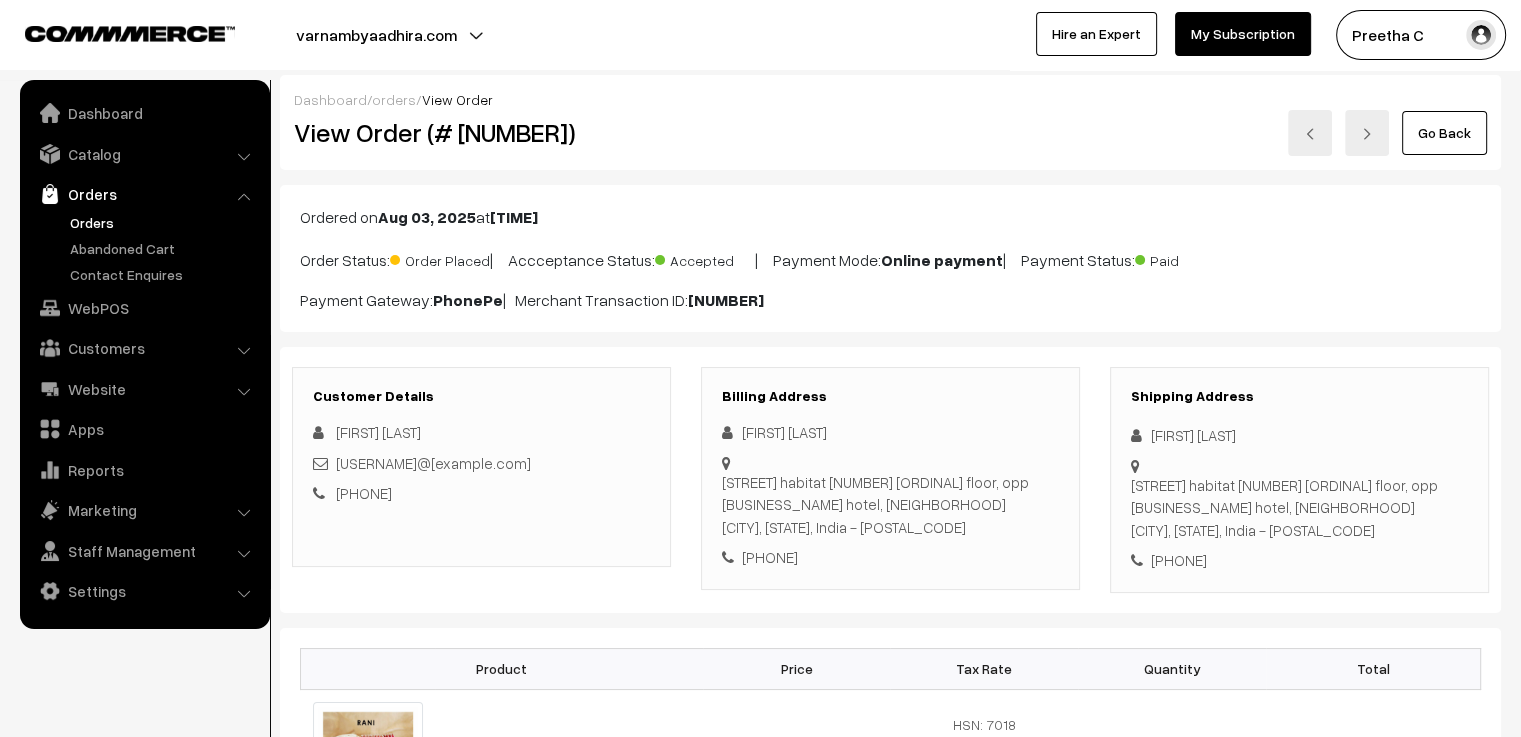 click at bounding box center [1310, 133] 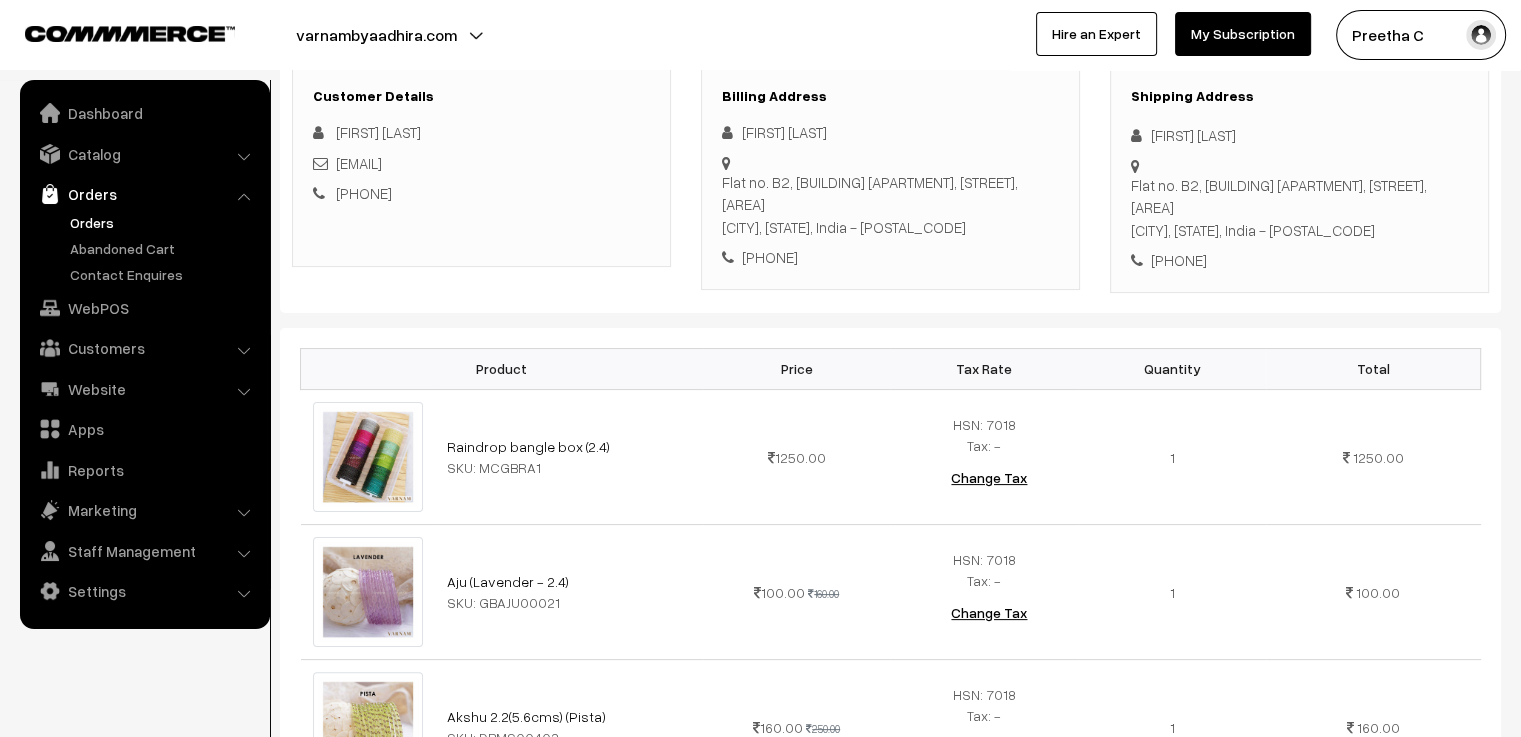 scroll, scrollTop: 0, scrollLeft: 0, axis: both 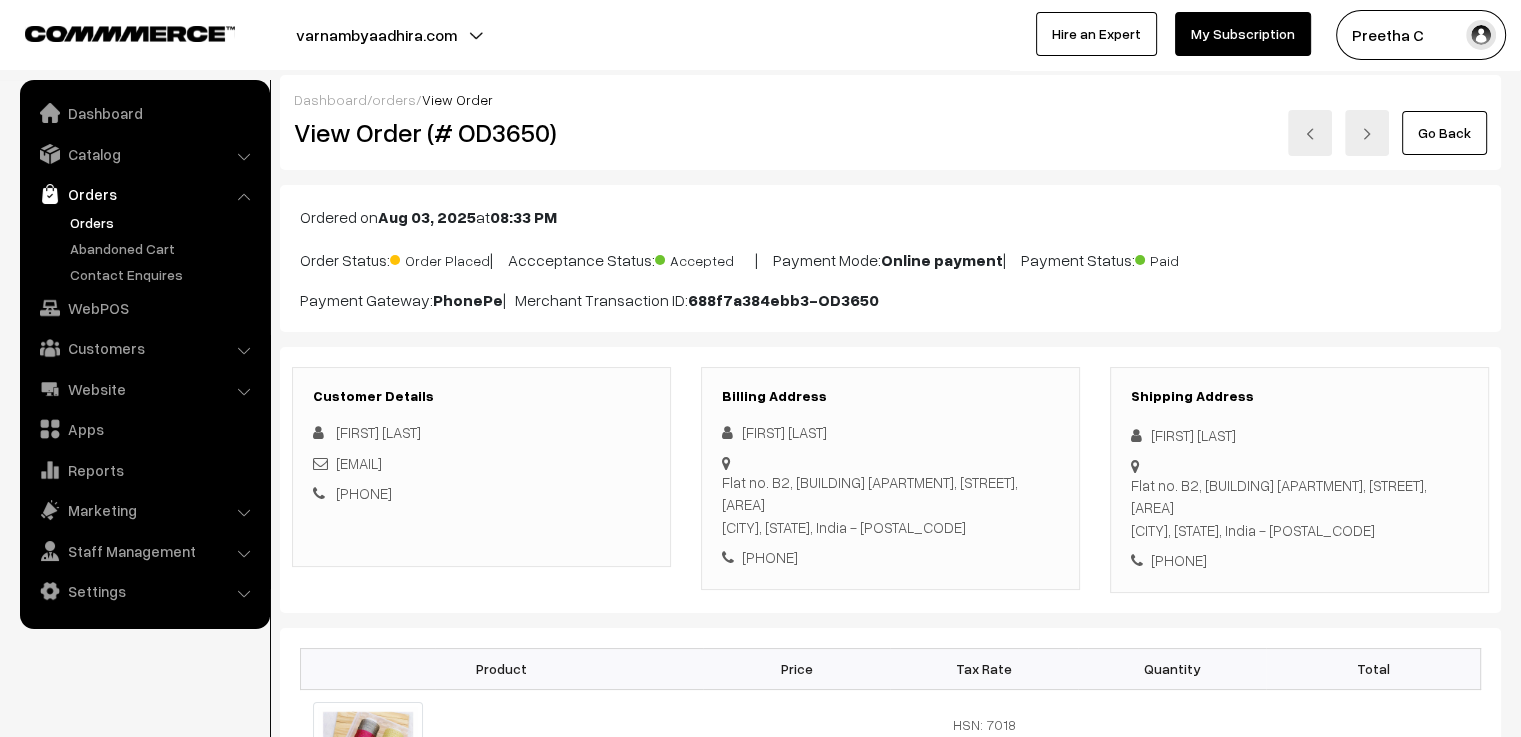 click at bounding box center [1310, 134] 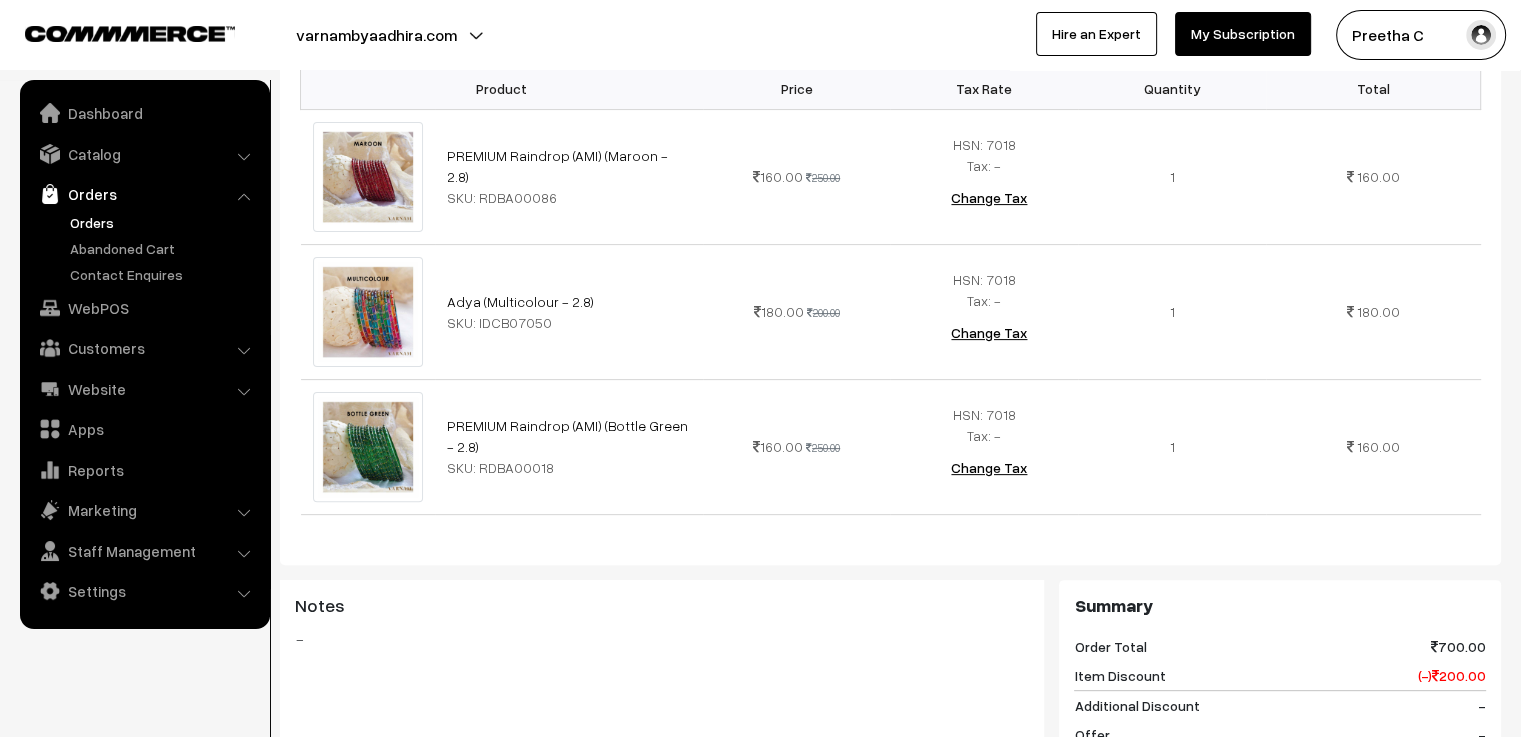 scroll, scrollTop: 0, scrollLeft: 0, axis: both 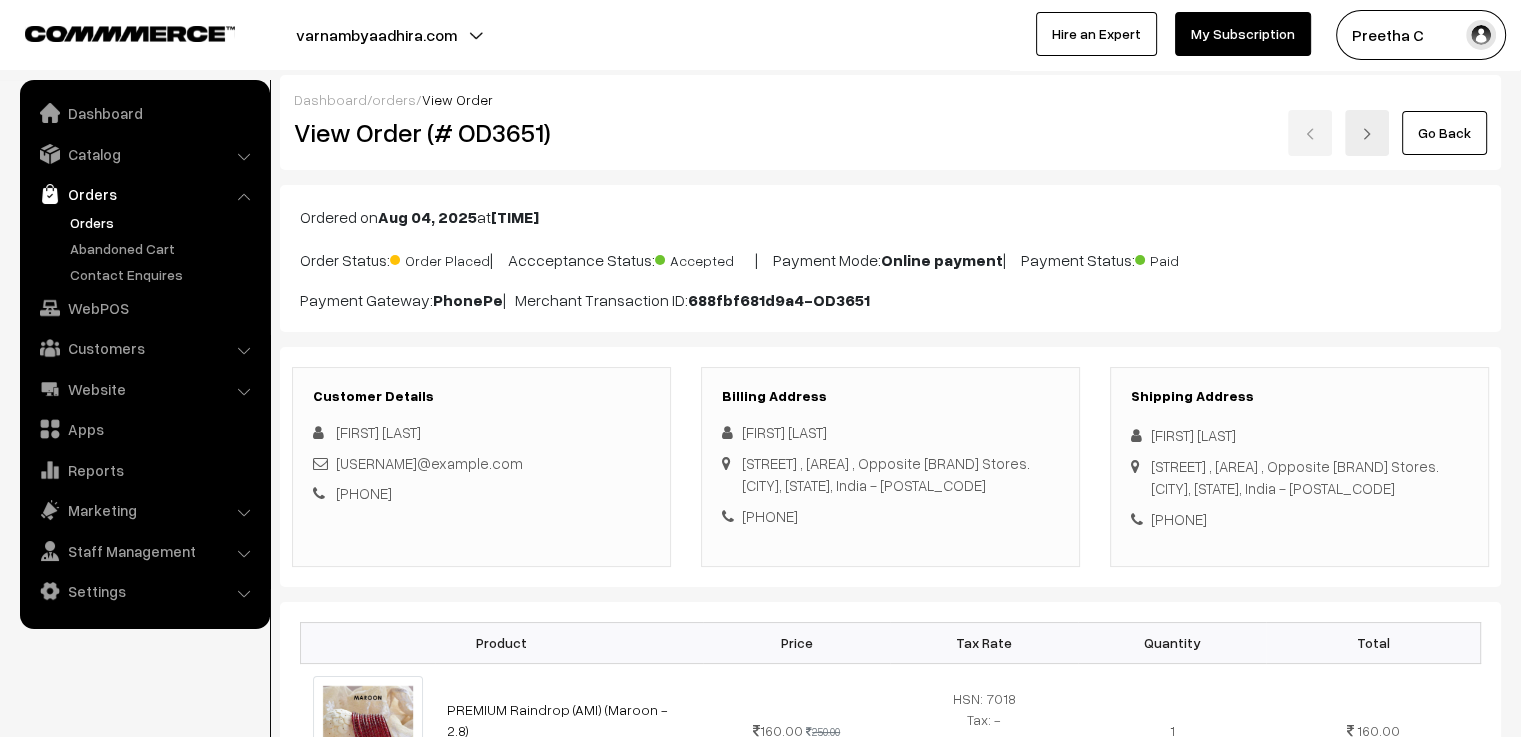 click on "Go Back" at bounding box center [1094, 133] 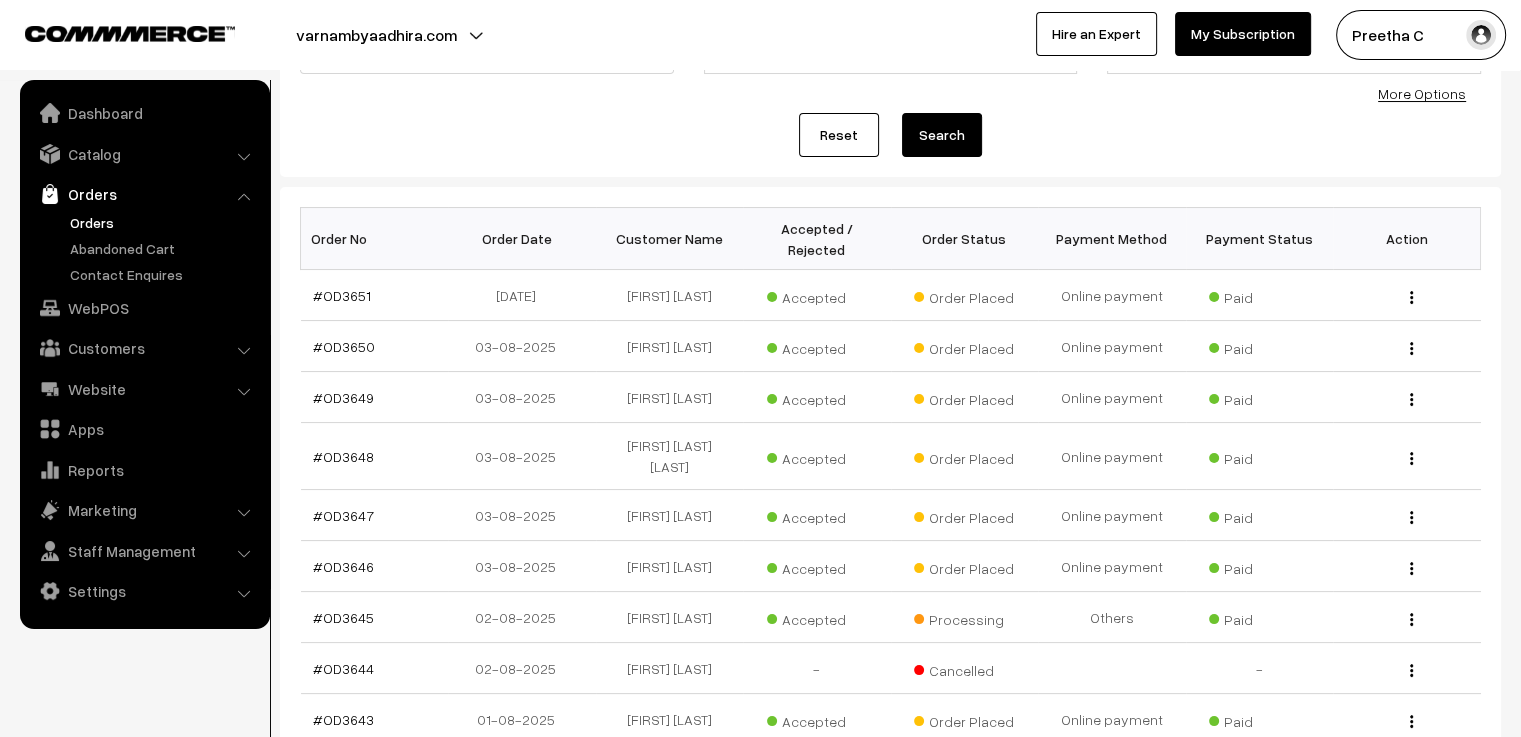 scroll, scrollTop: 300, scrollLeft: 0, axis: vertical 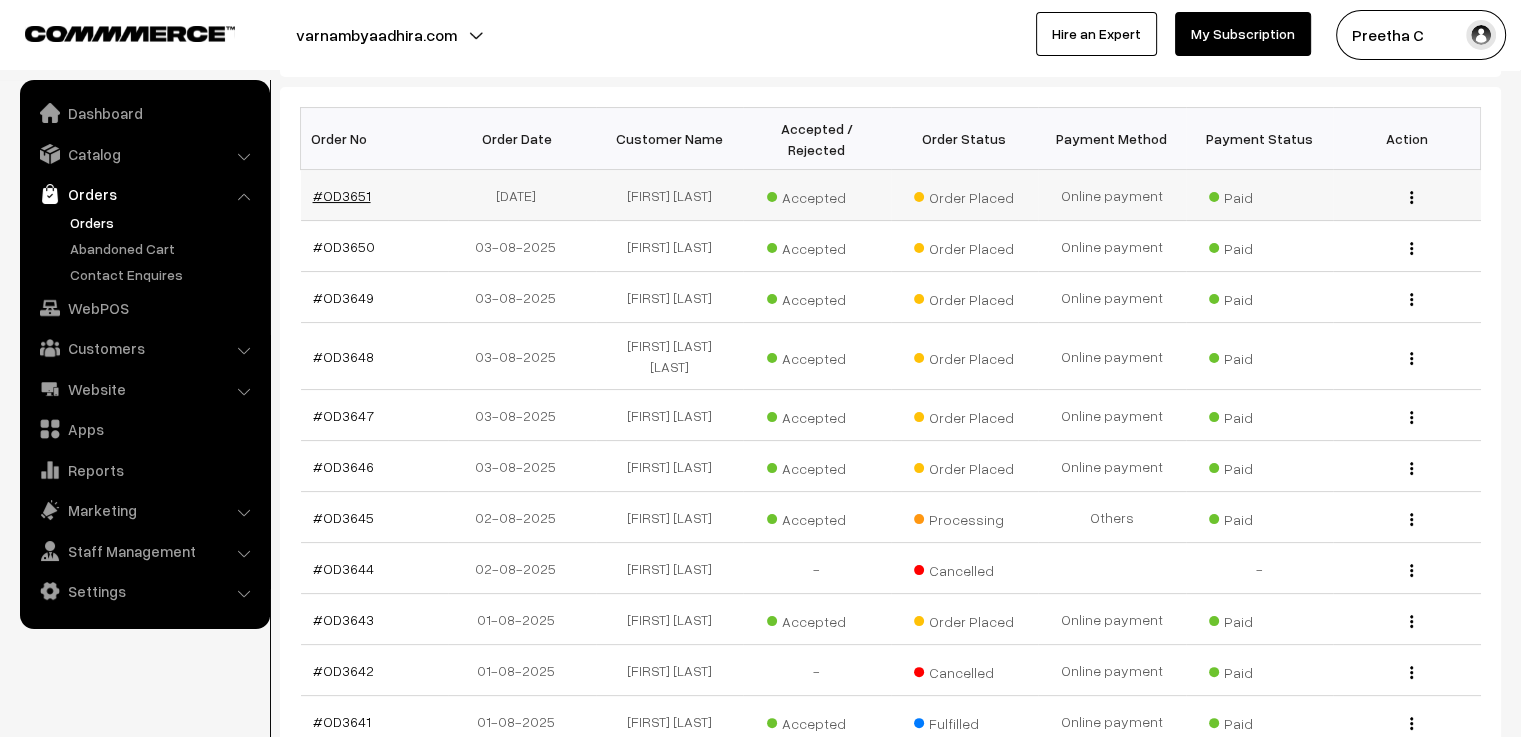click on "#OD3651" at bounding box center [342, 195] 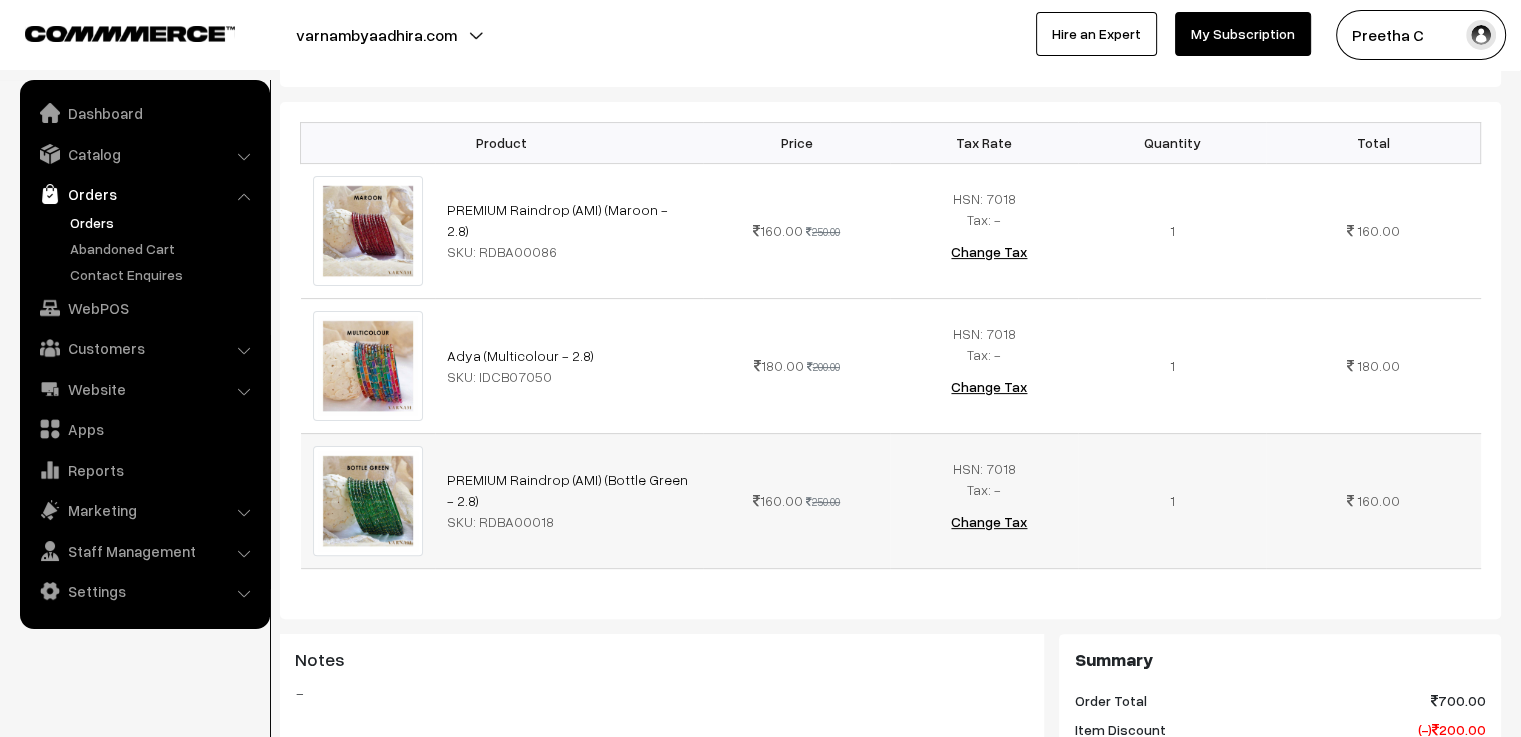 scroll, scrollTop: 0, scrollLeft: 0, axis: both 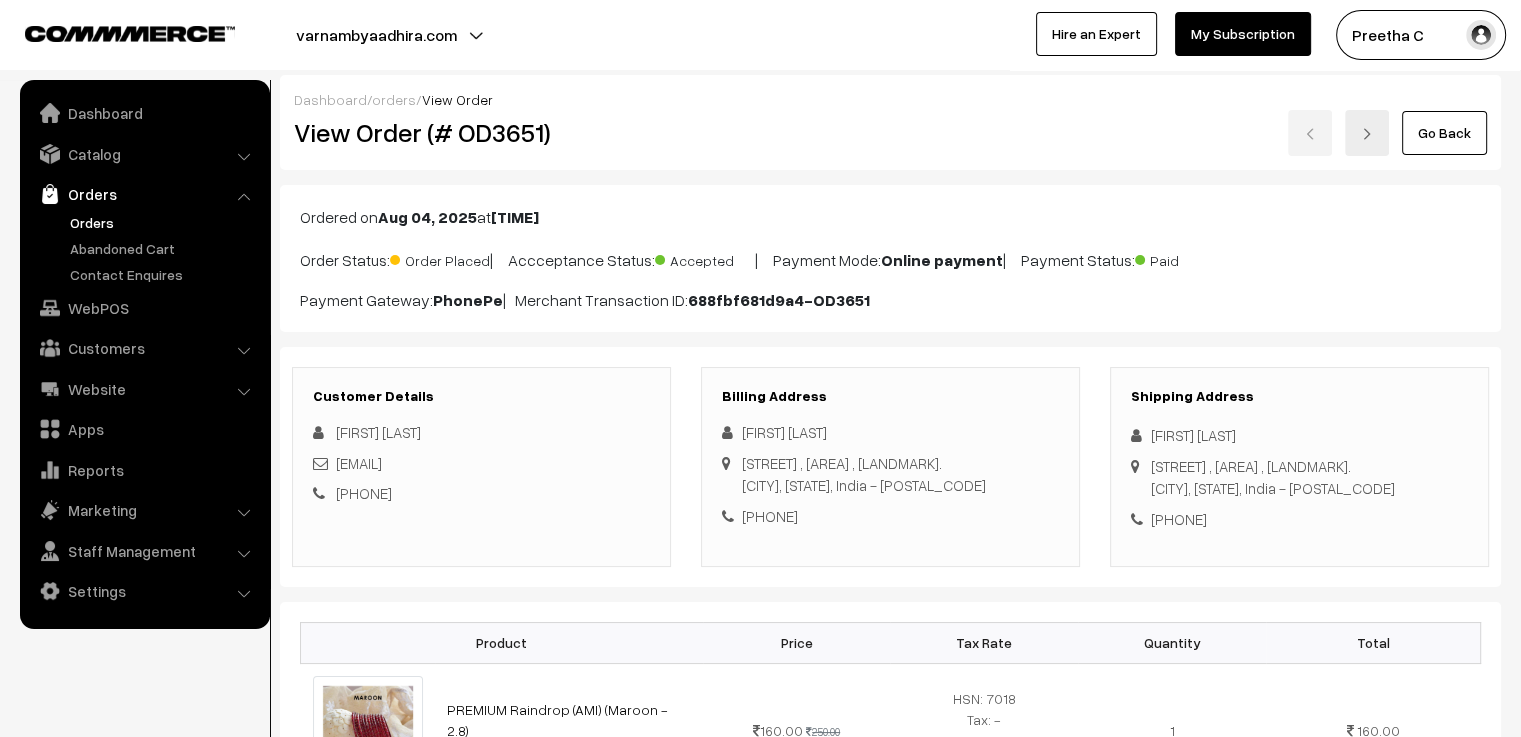 click at bounding box center (1367, 133) 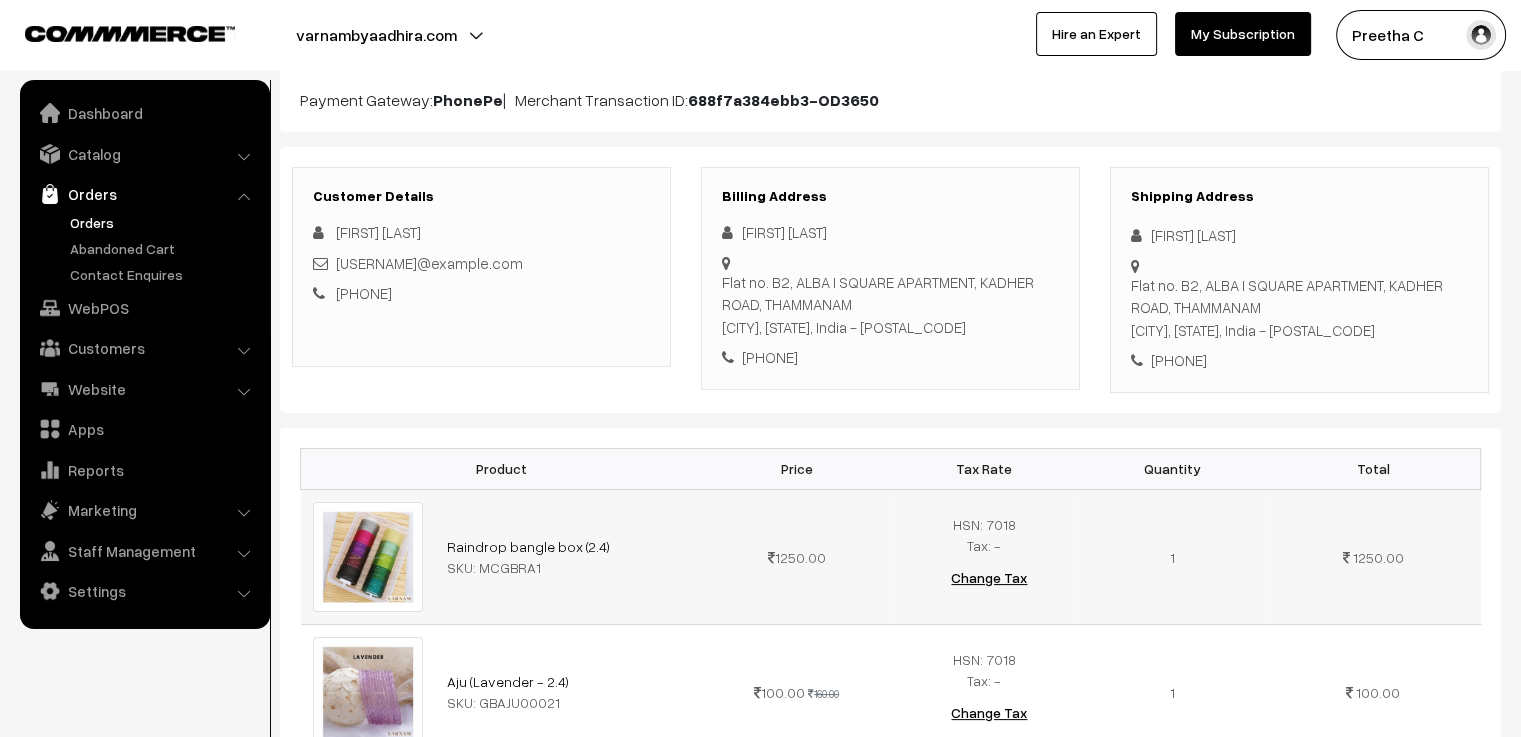 scroll, scrollTop: 0, scrollLeft: 0, axis: both 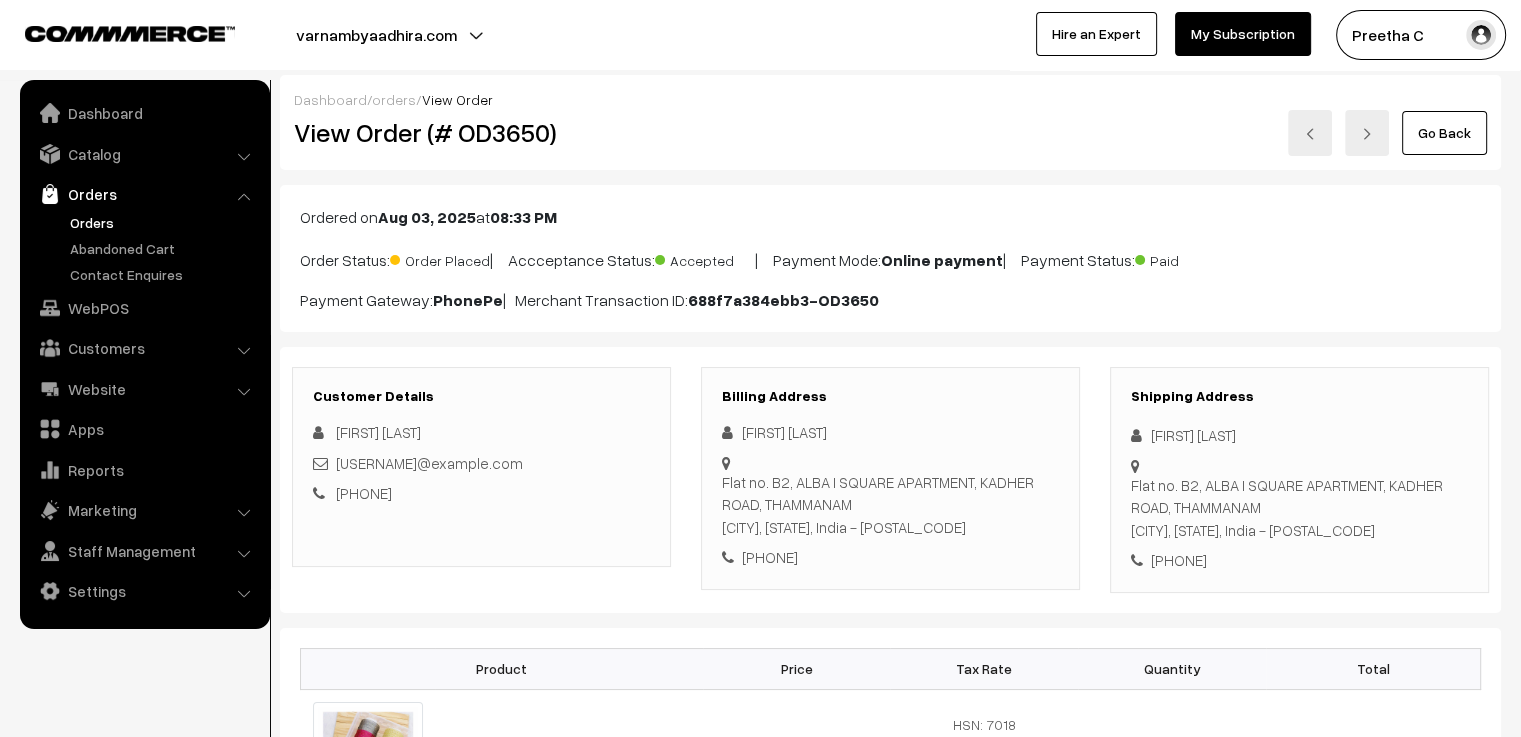 click at bounding box center (1367, 133) 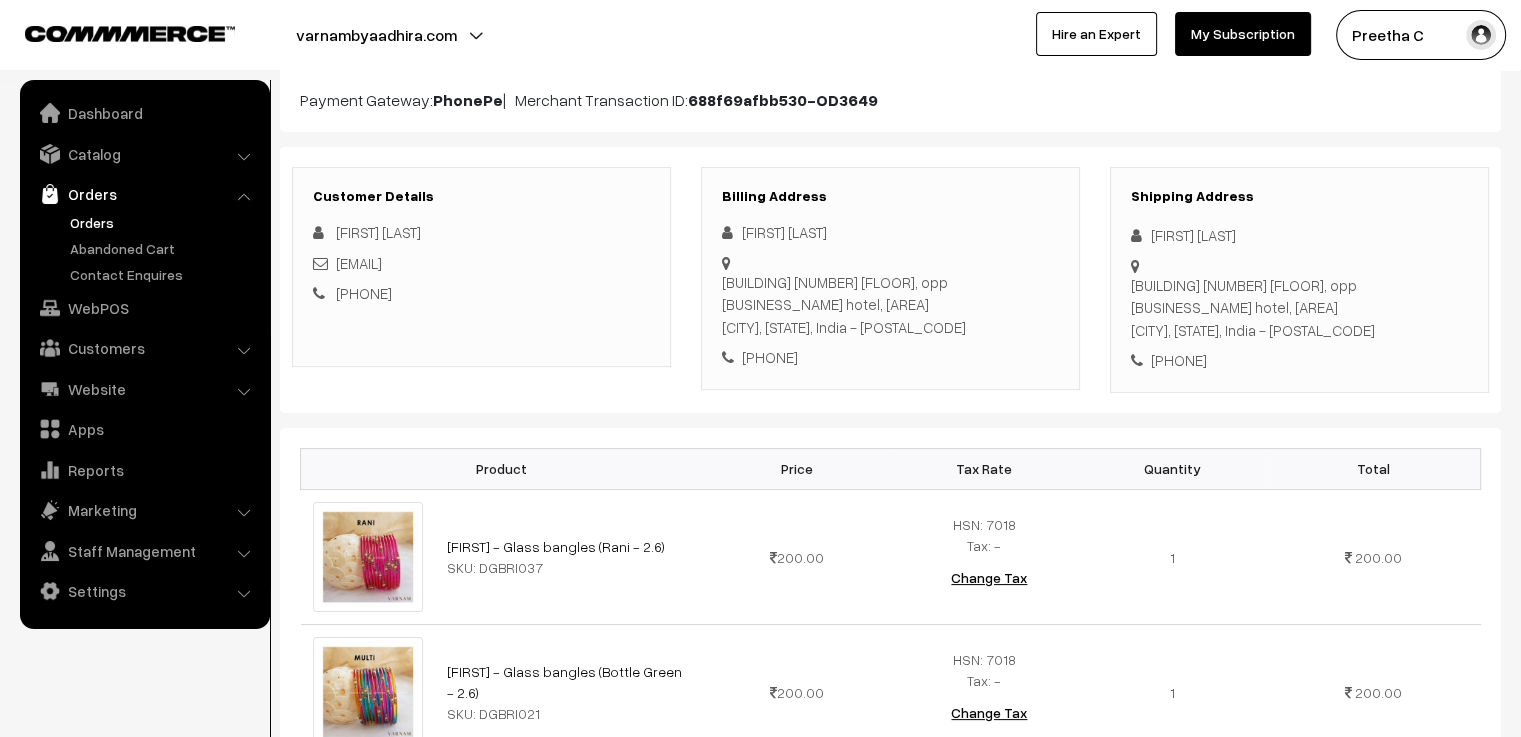 scroll, scrollTop: 0, scrollLeft: 0, axis: both 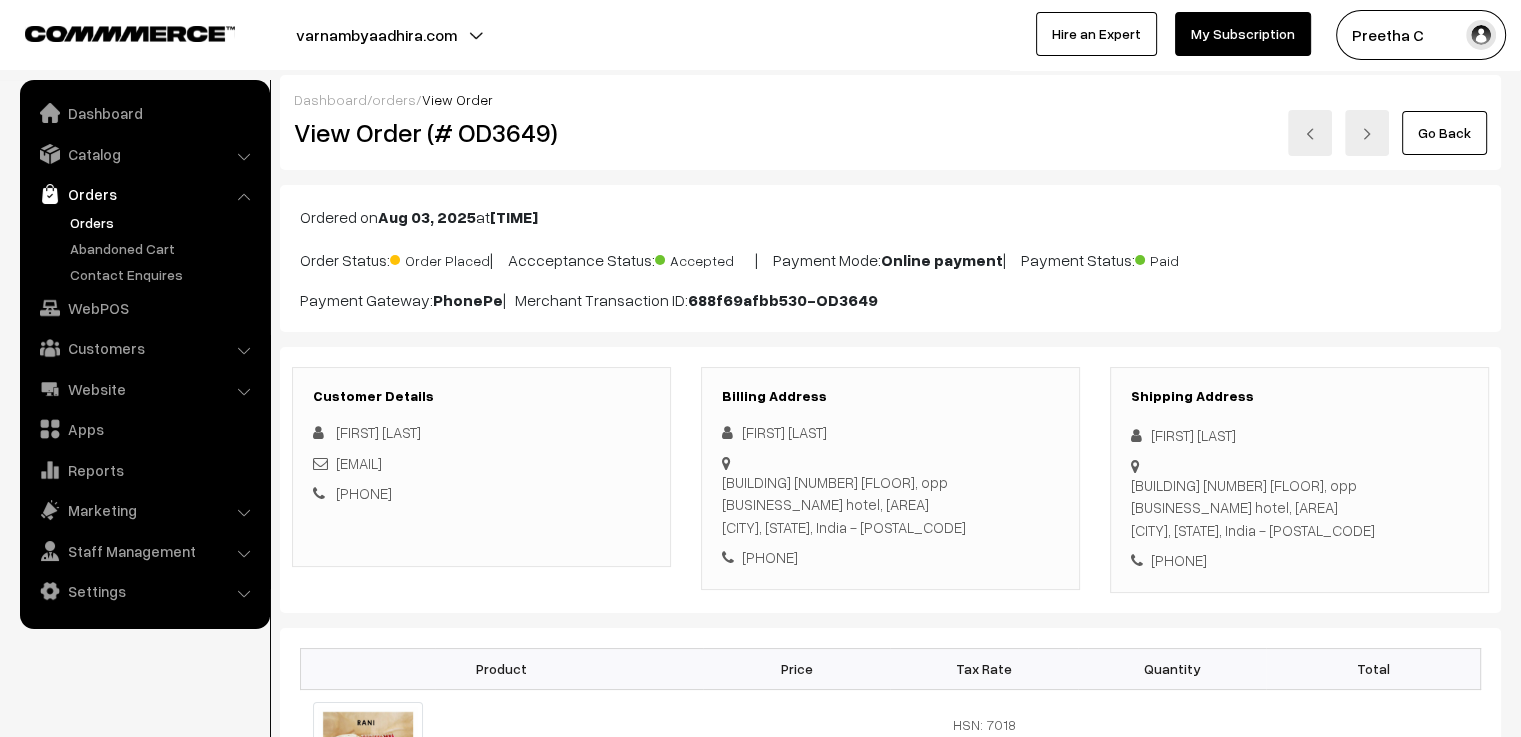 click at bounding box center [1367, 133] 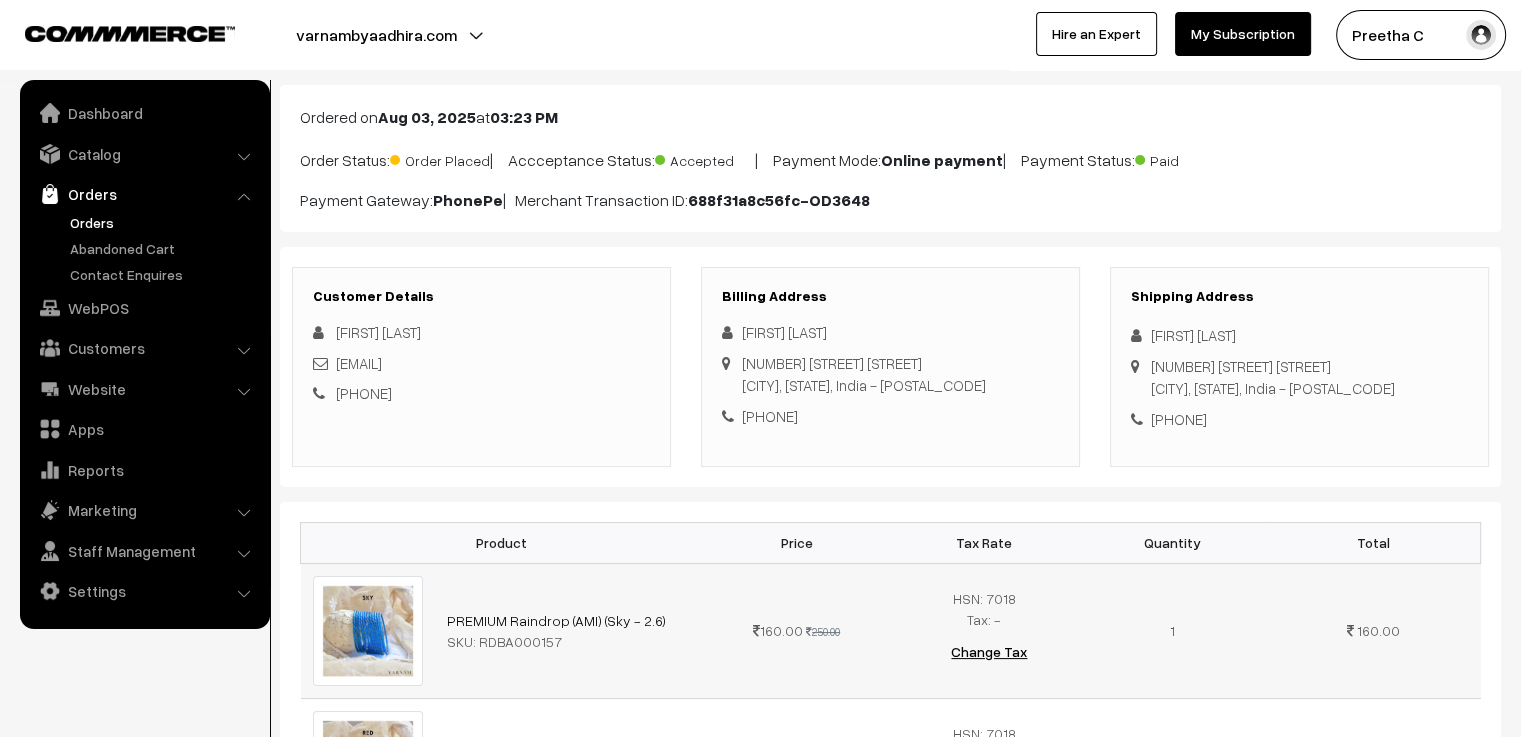 scroll, scrollTop: 0, scrollLeft: 0, axis: both 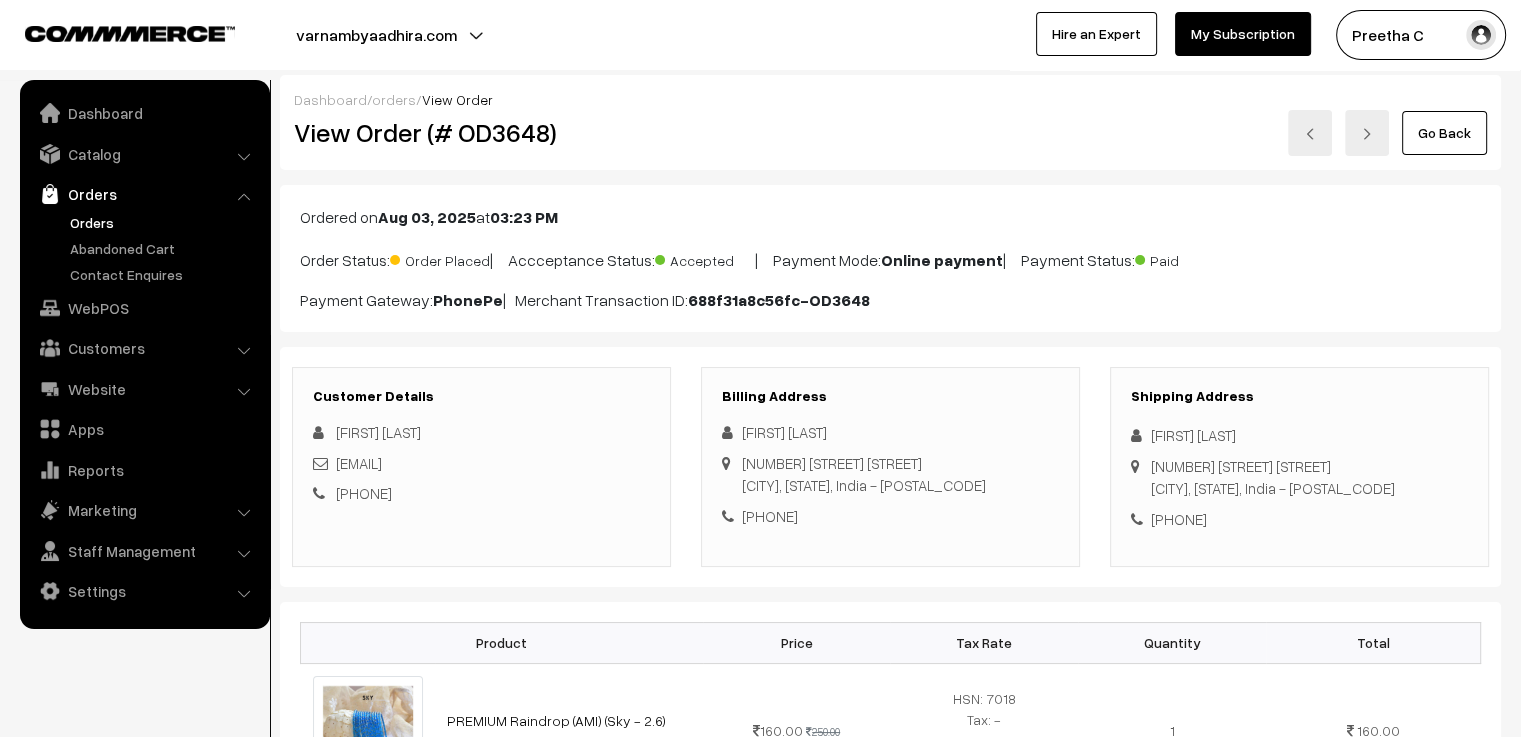 click at bounding box center [1367, 133] 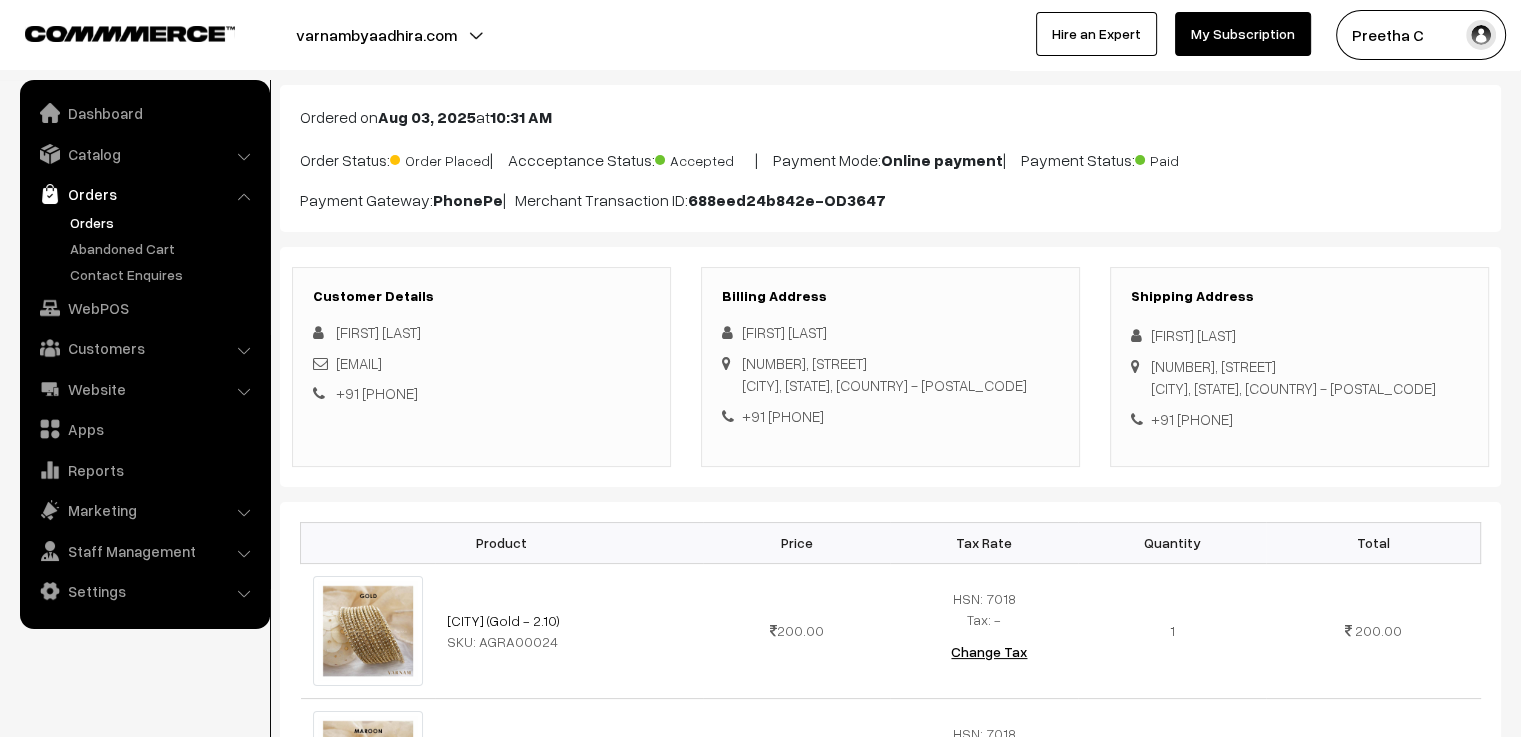 scroll, scrollTop: 0, scrollLeft: 0, axis: both 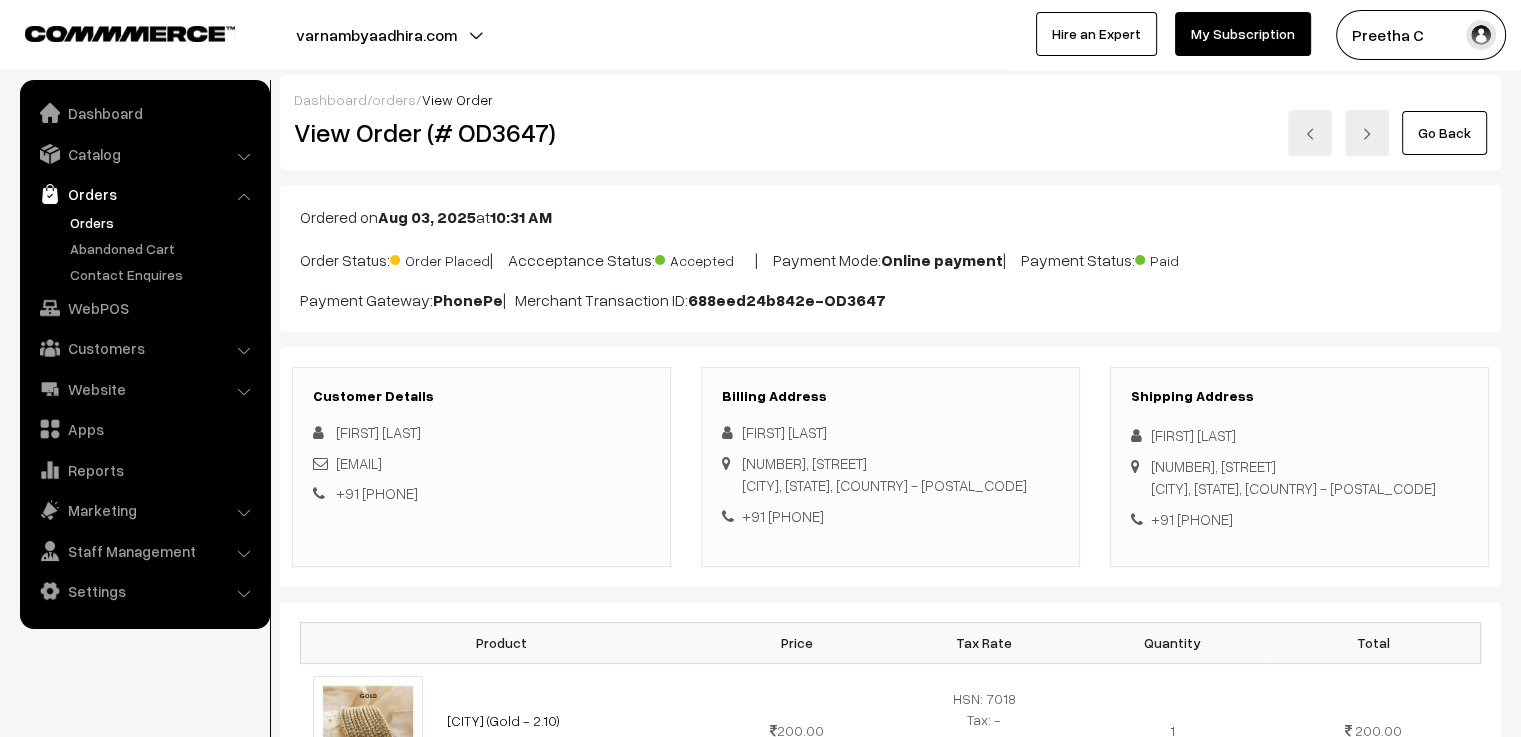 click at bounding box center (1367, 133) 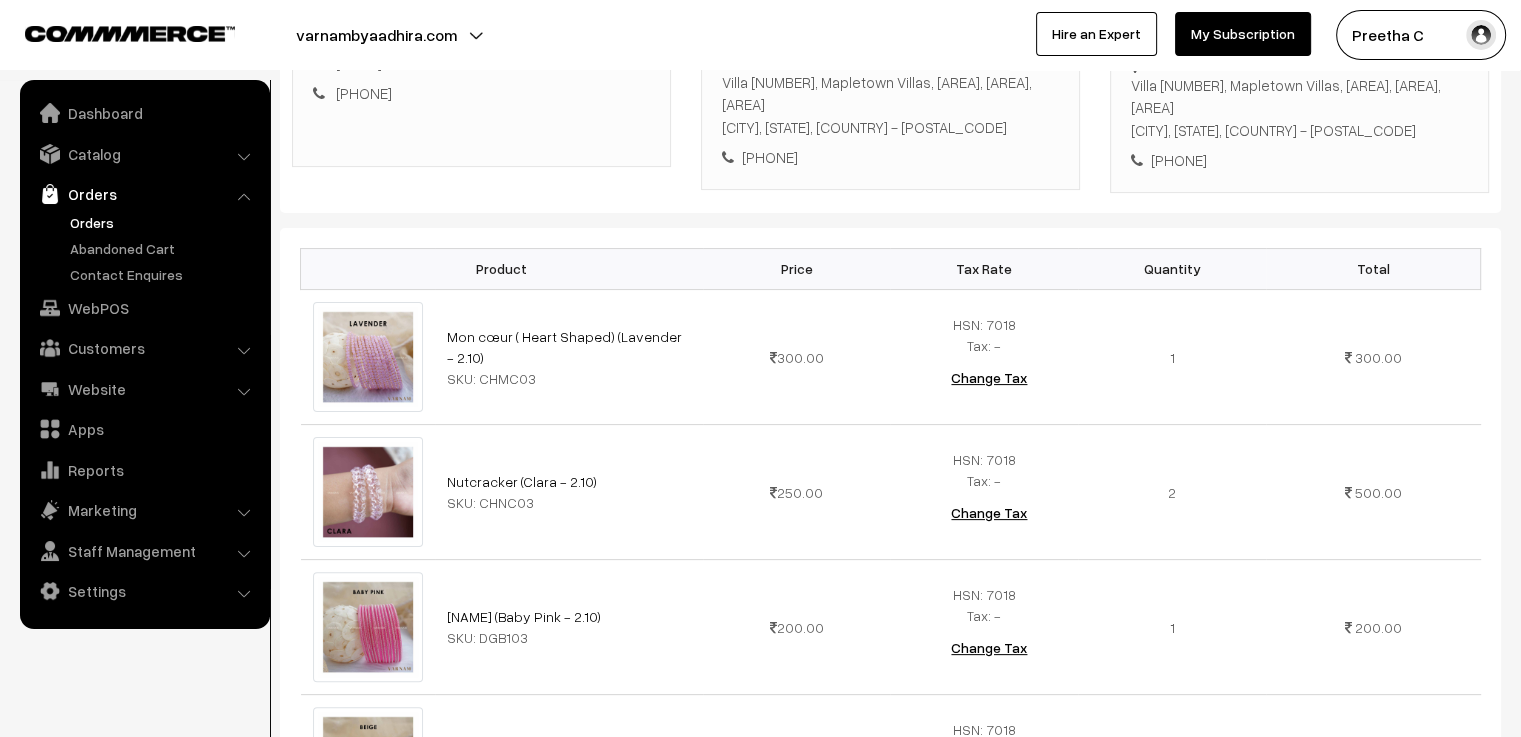 scroll, scrollTop: 0, scrollLeft: 0, axis: both 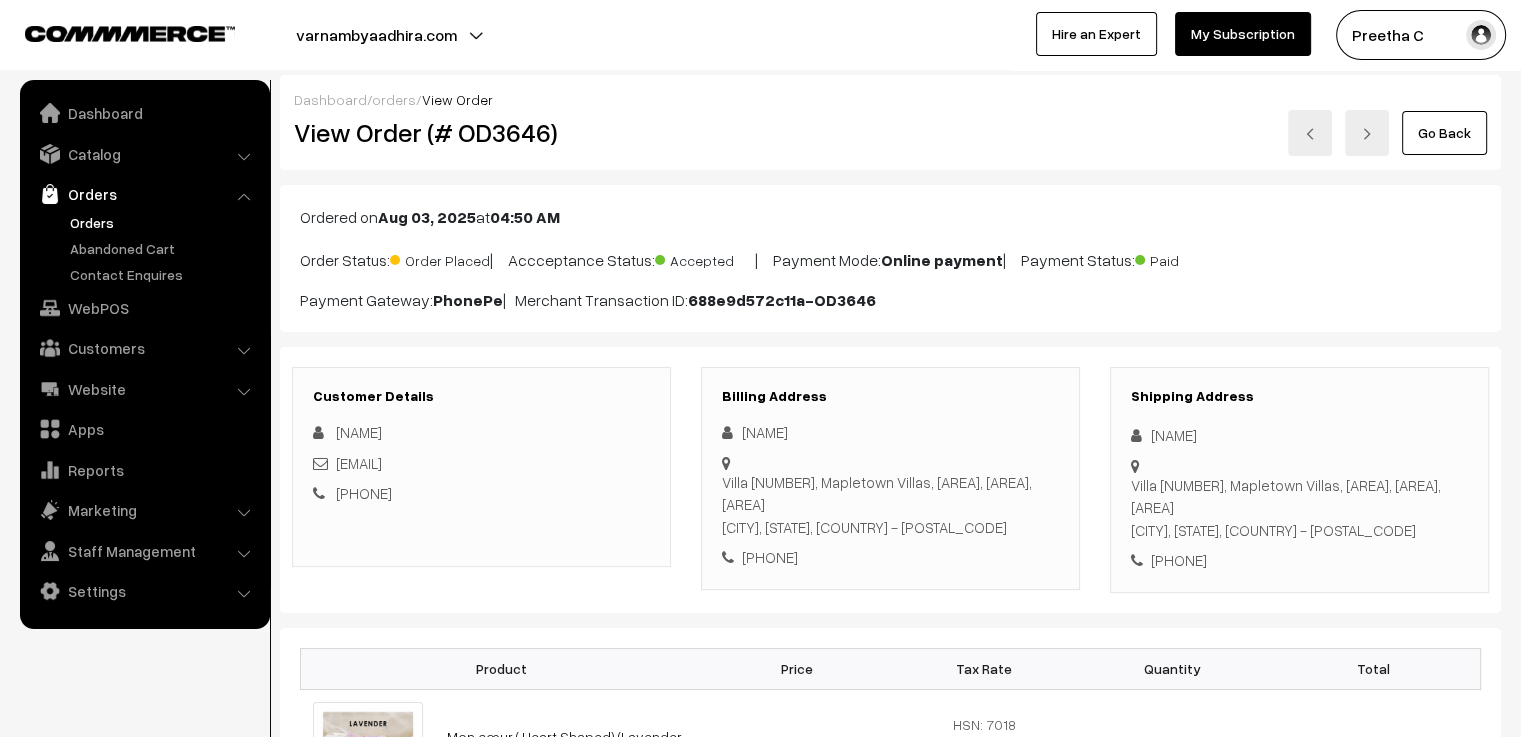 click at bounding box center (1367, 134) 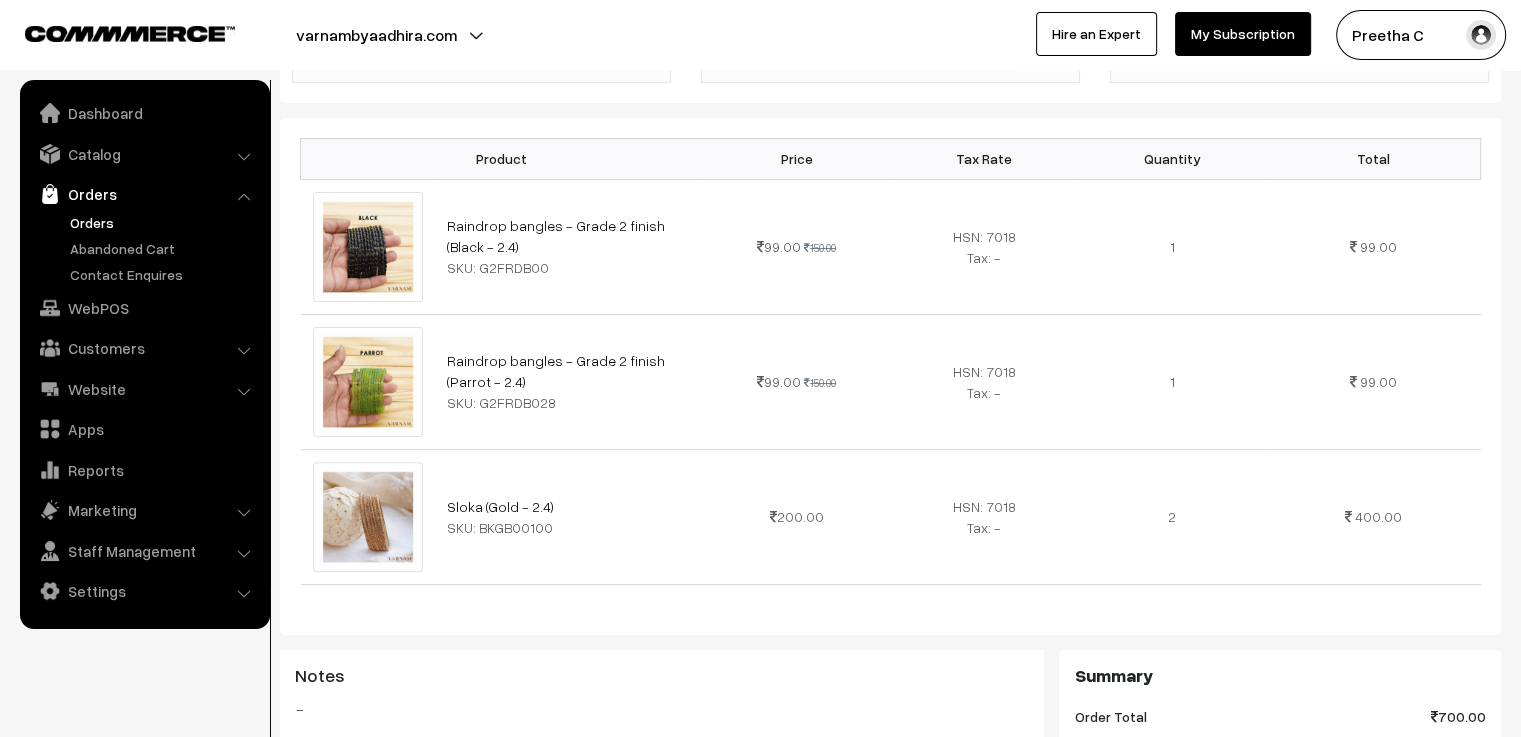 scroll, scrollTop: 0, scrollLeft: 0, axis: both 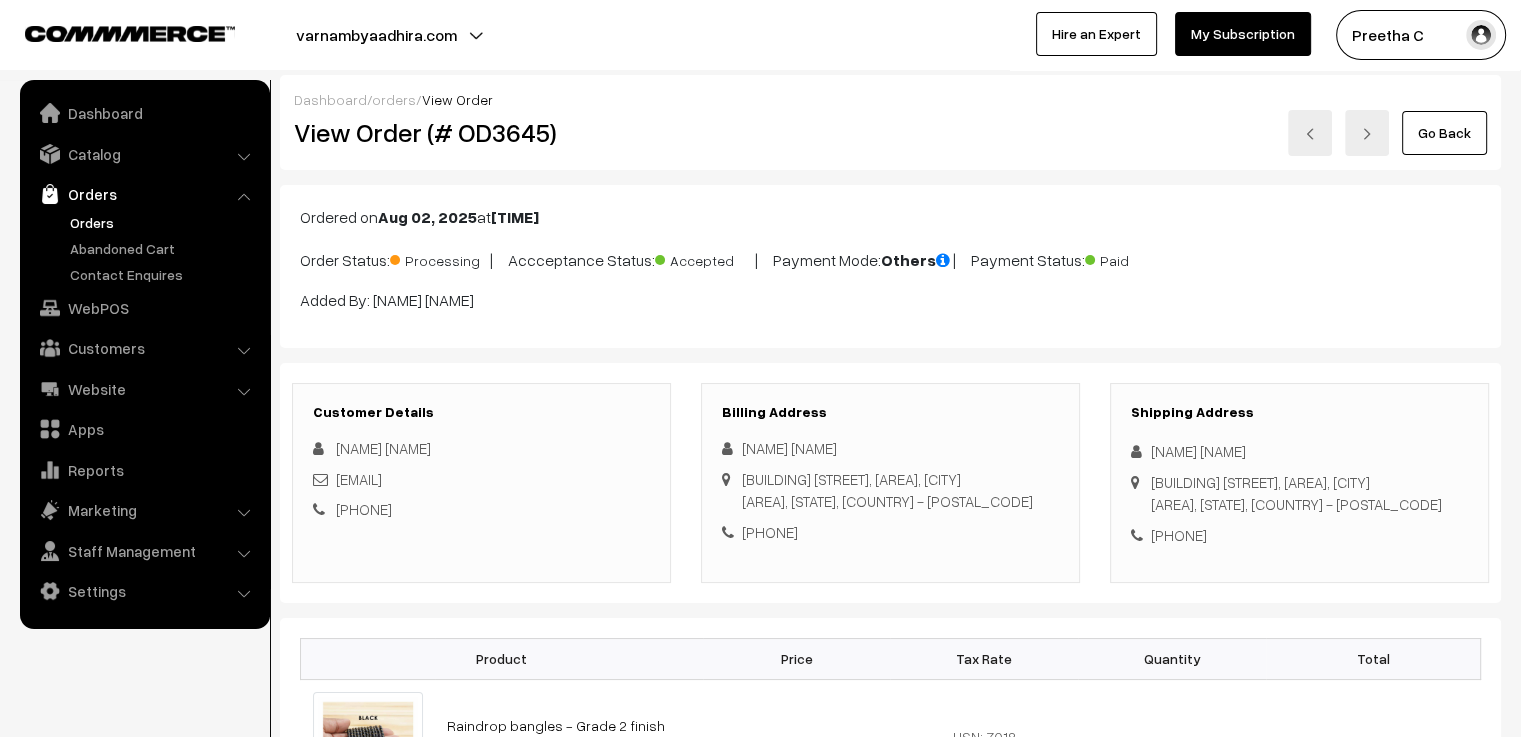 click on "orders" at bounding box center (394, 99) 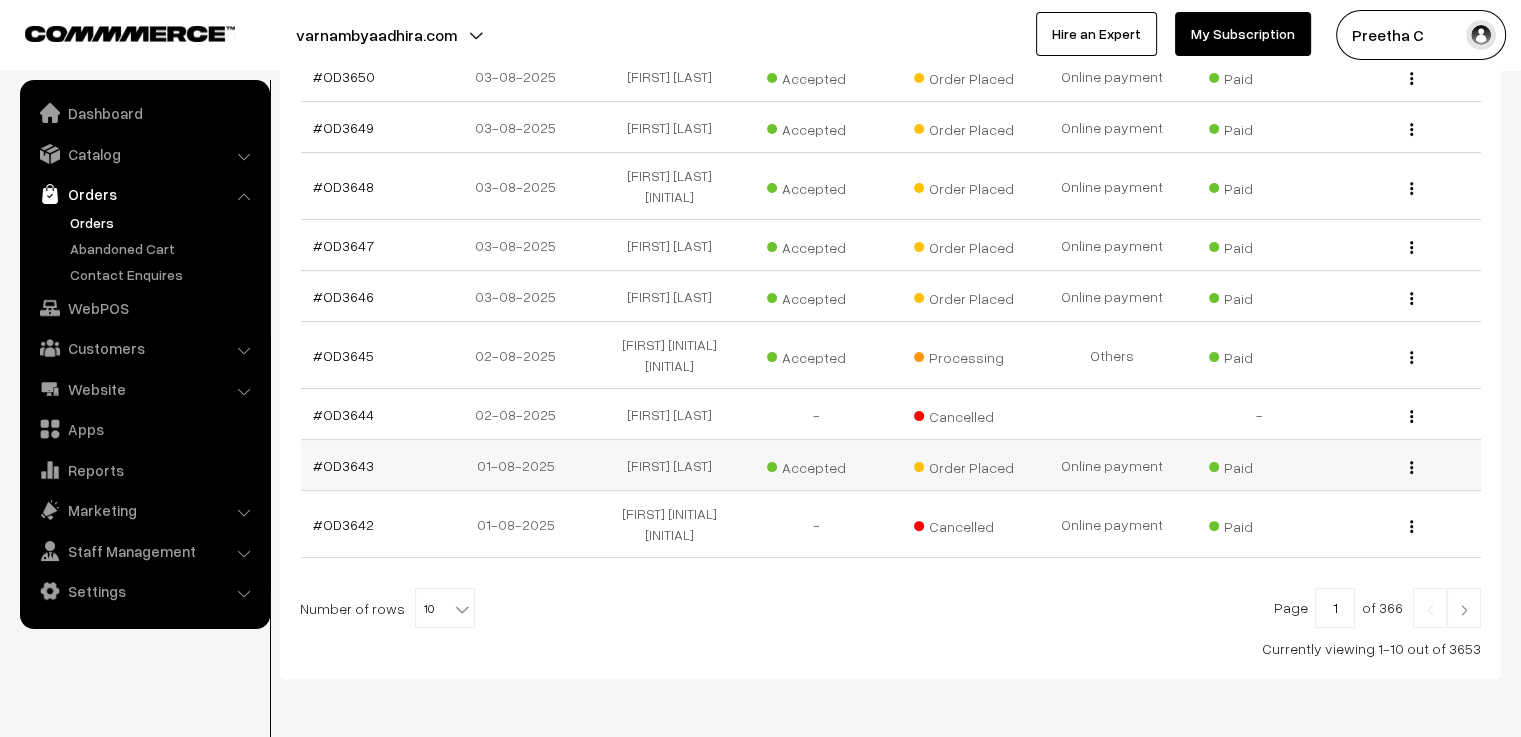 scroll, scrollTop: 0, scrollLeft: 0, axis: both 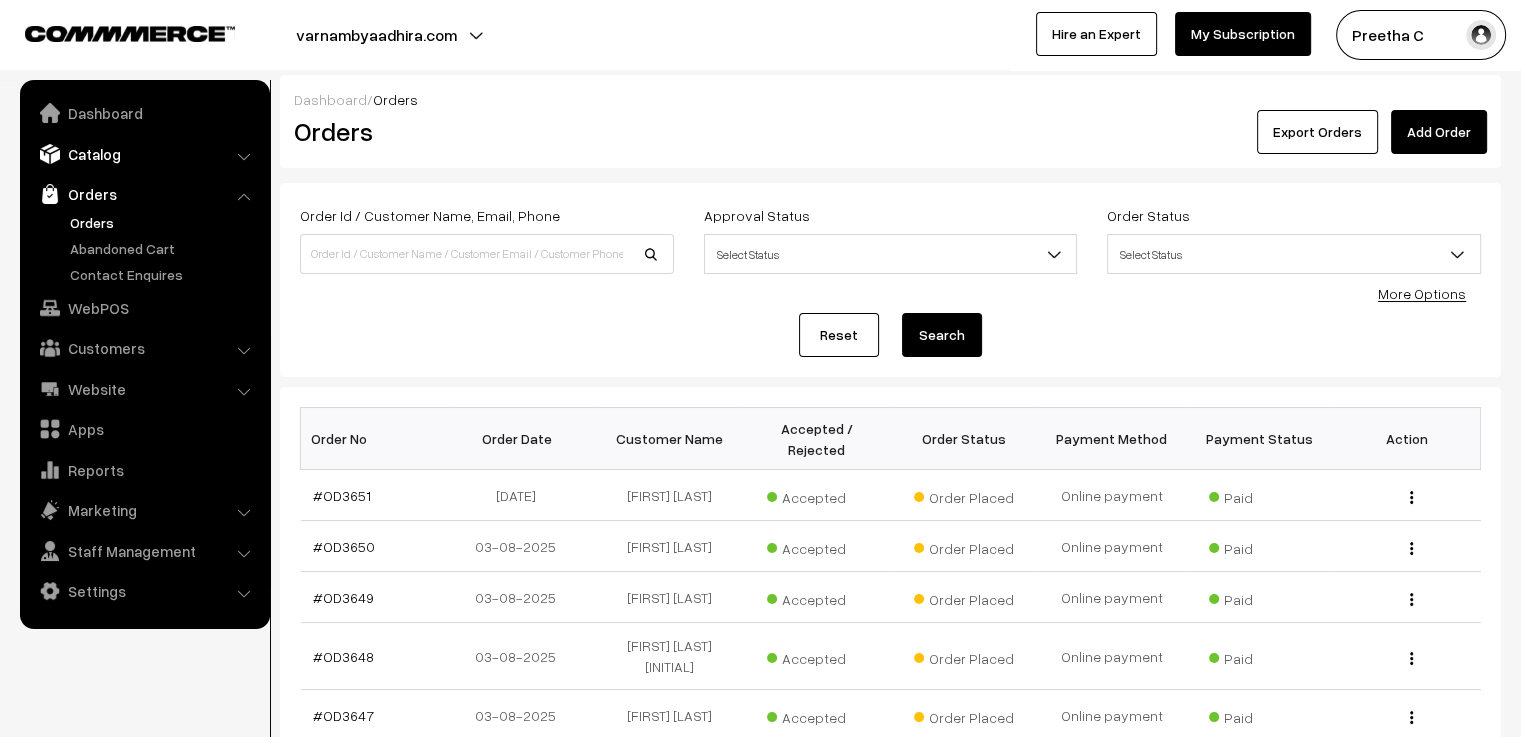 click on "Catalog" at bounding box center (144, 154) 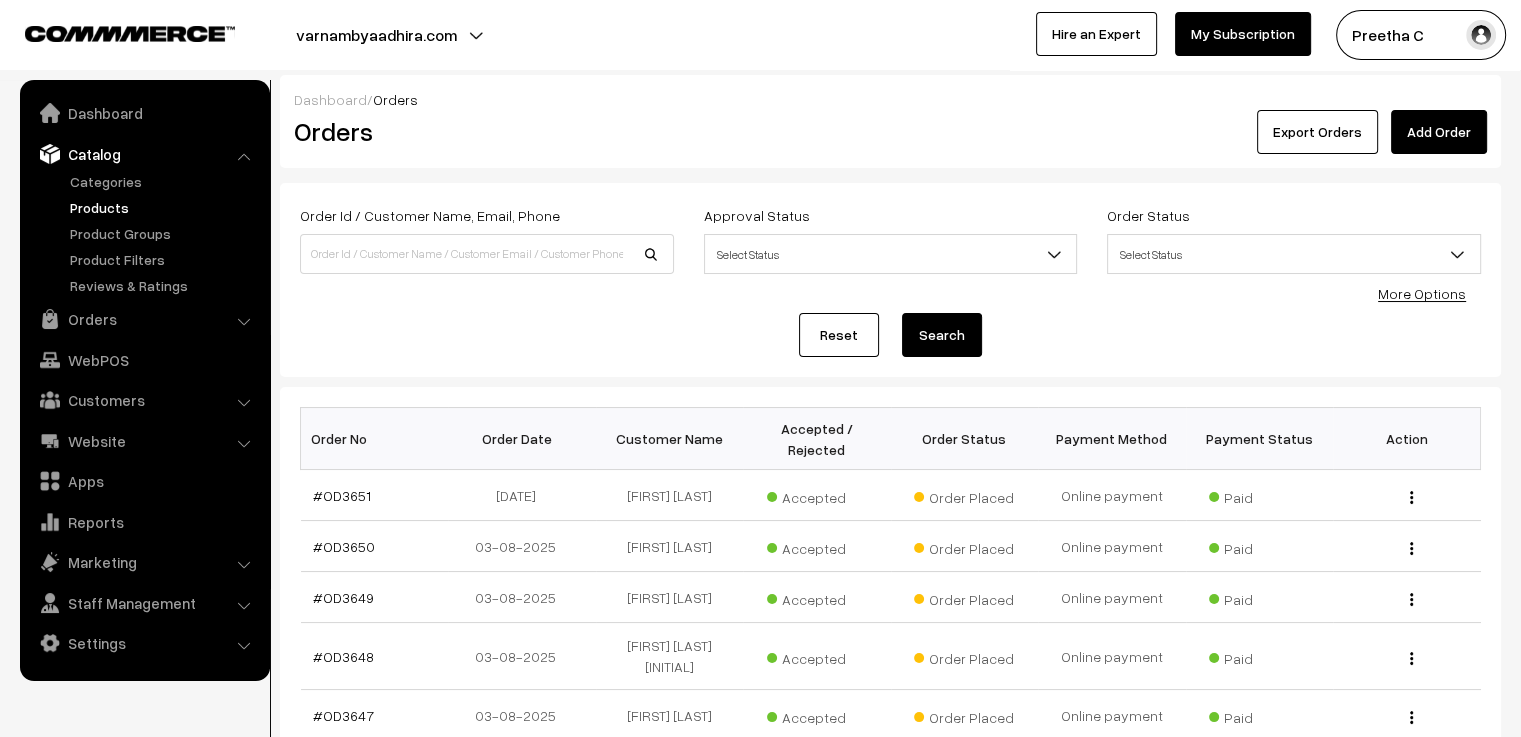 click on "Products" at bounding box center [164, 207] 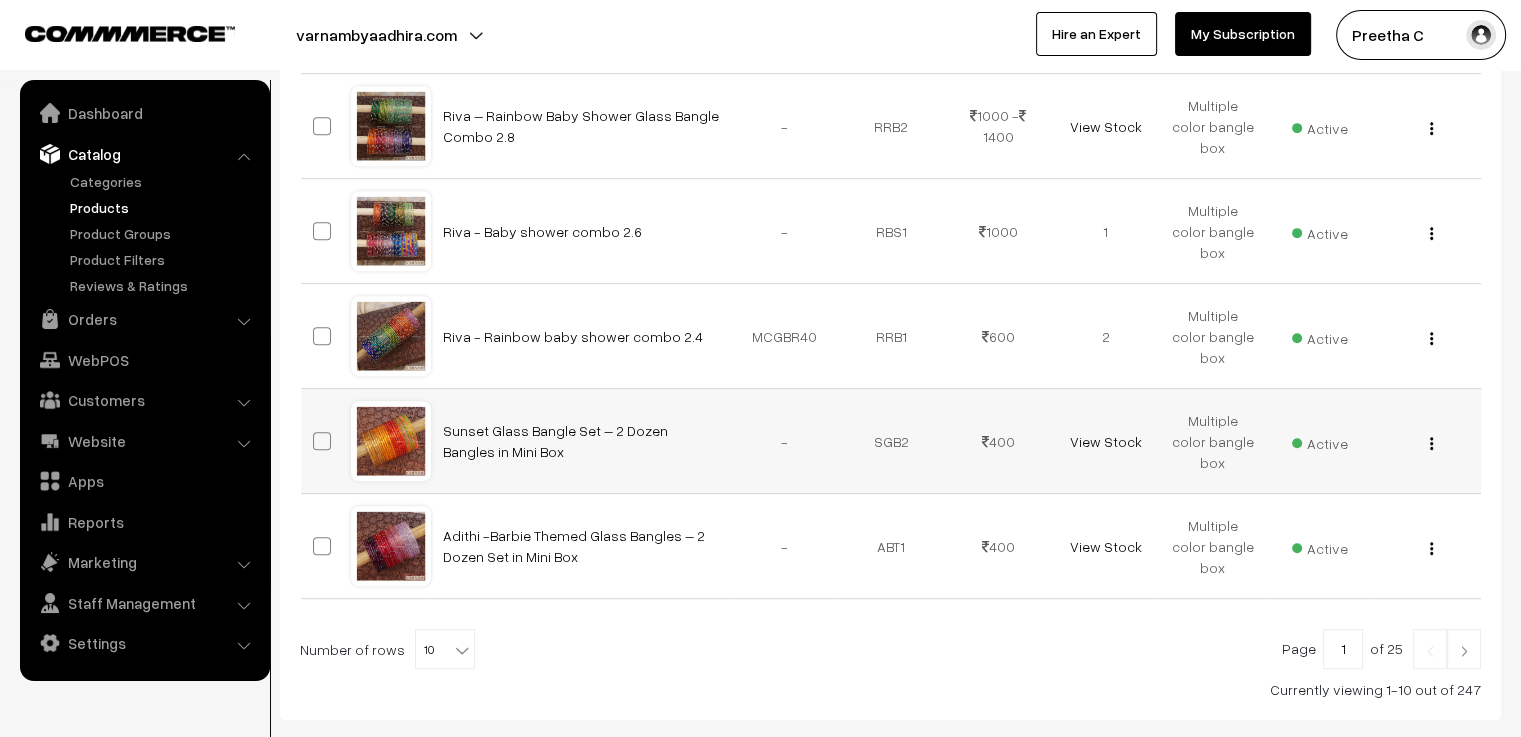 scroll, scrollTop: 1010, scrollLeft: 0, axis: vertical 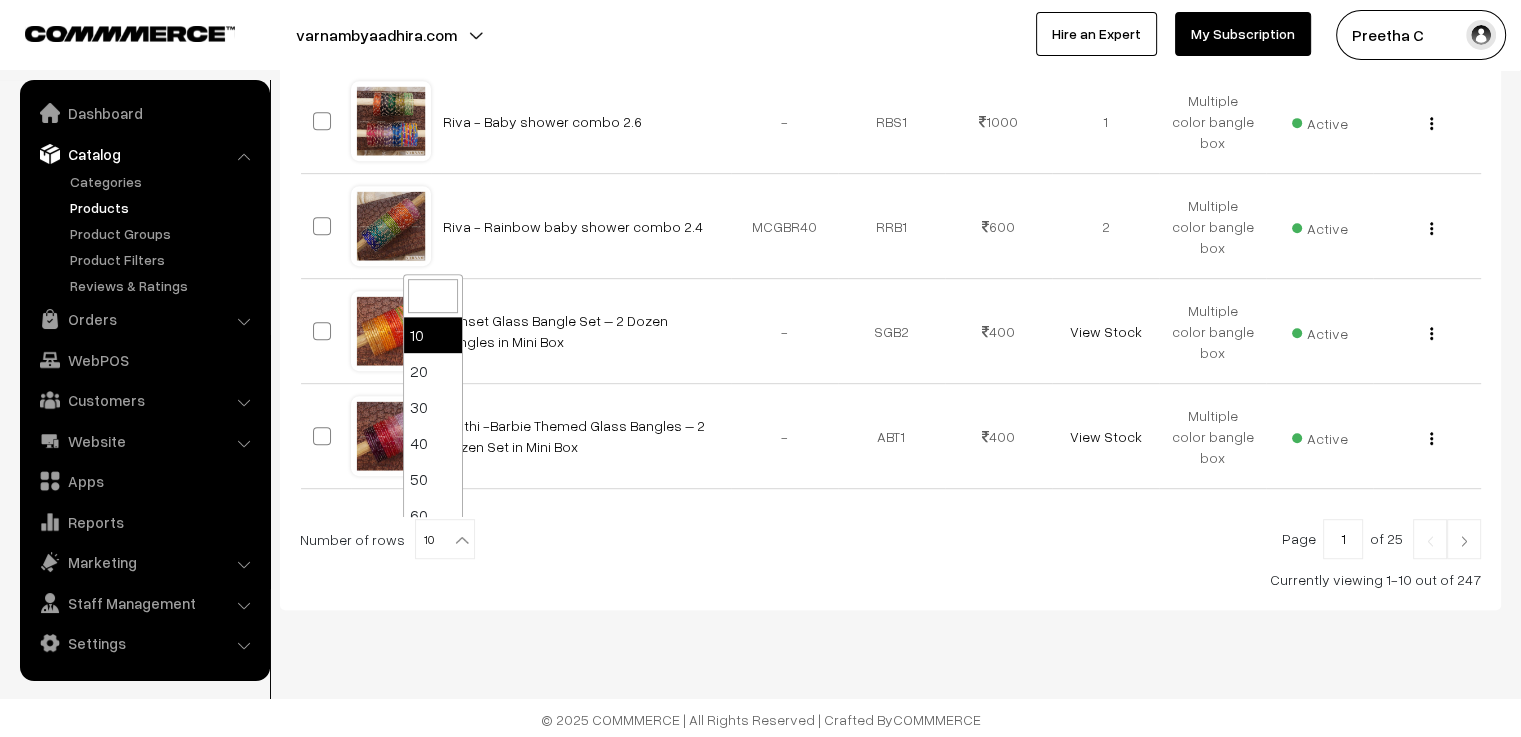 click on "10" at bounding box center [445, 540] 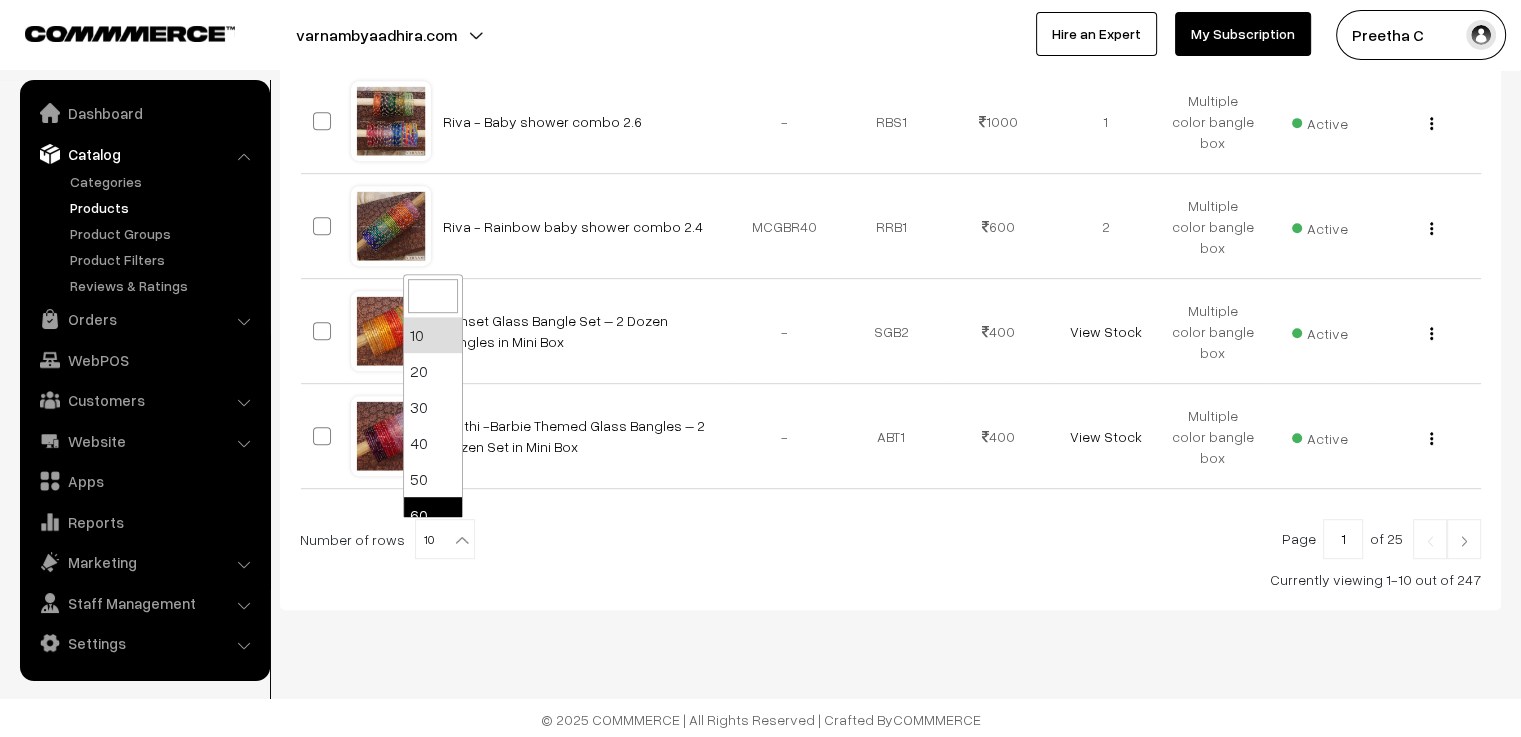 scroll, scrollTop: 160, scrollLeft: 0, axis: vertical 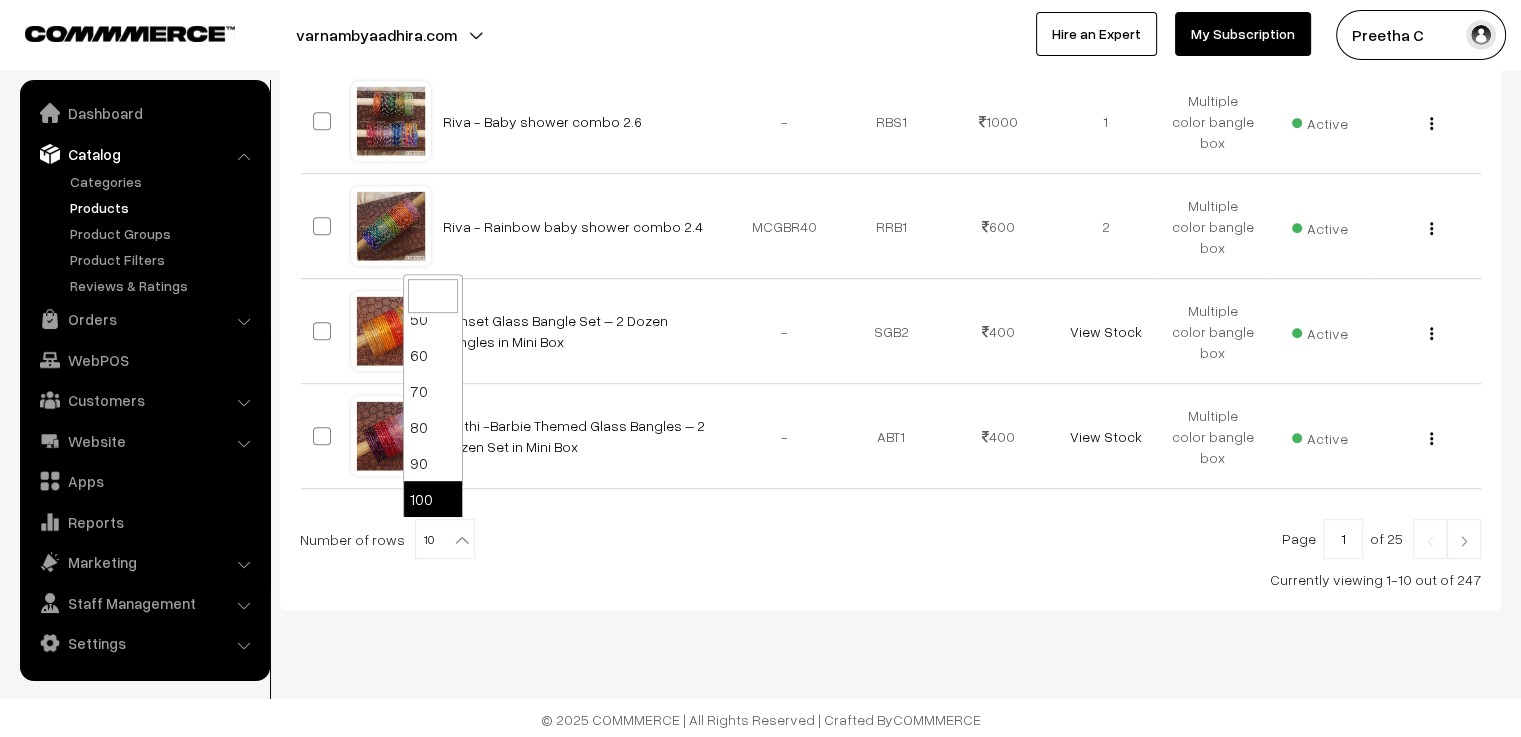 select on "100" 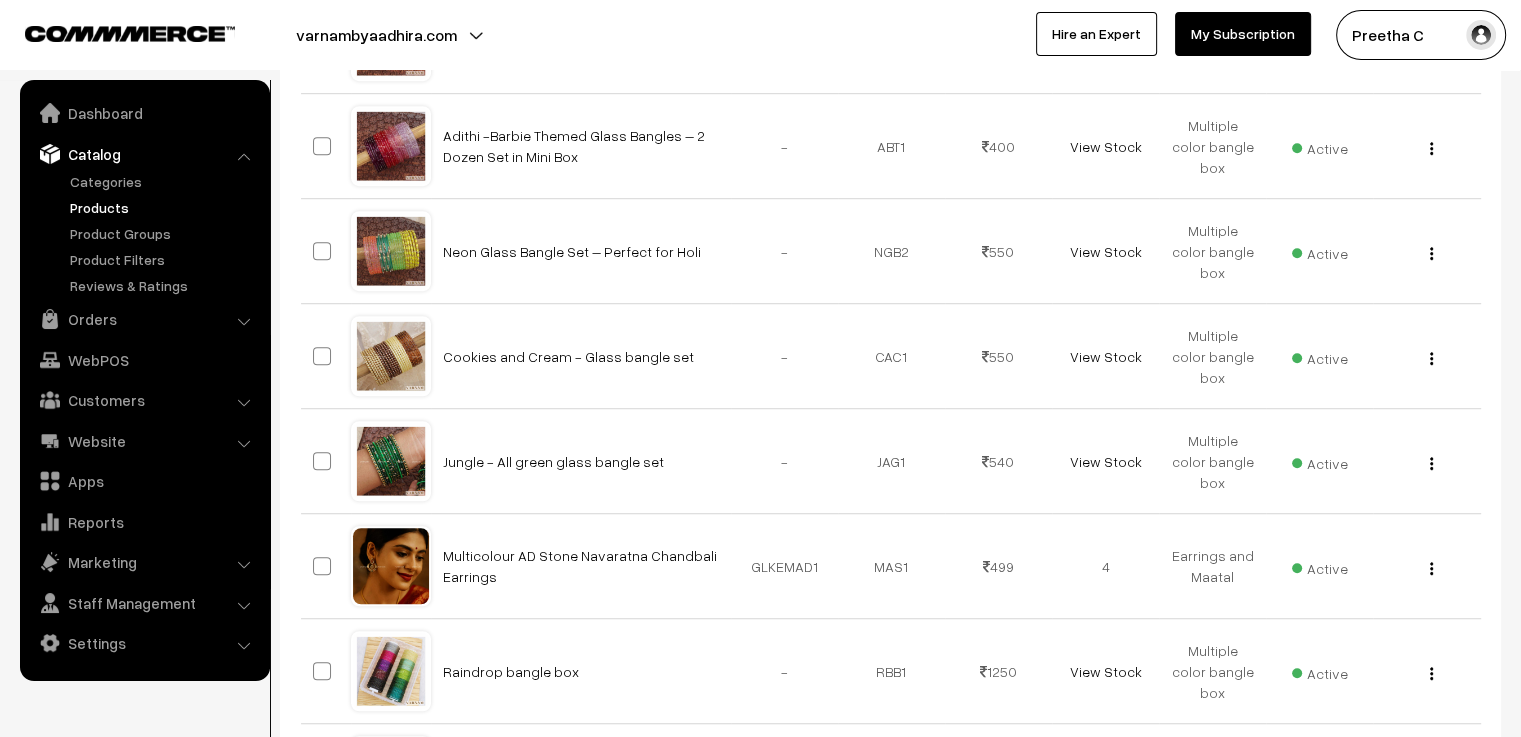 scroll, scrollTop: 1500, scrollLeft: 0, axis: vertical 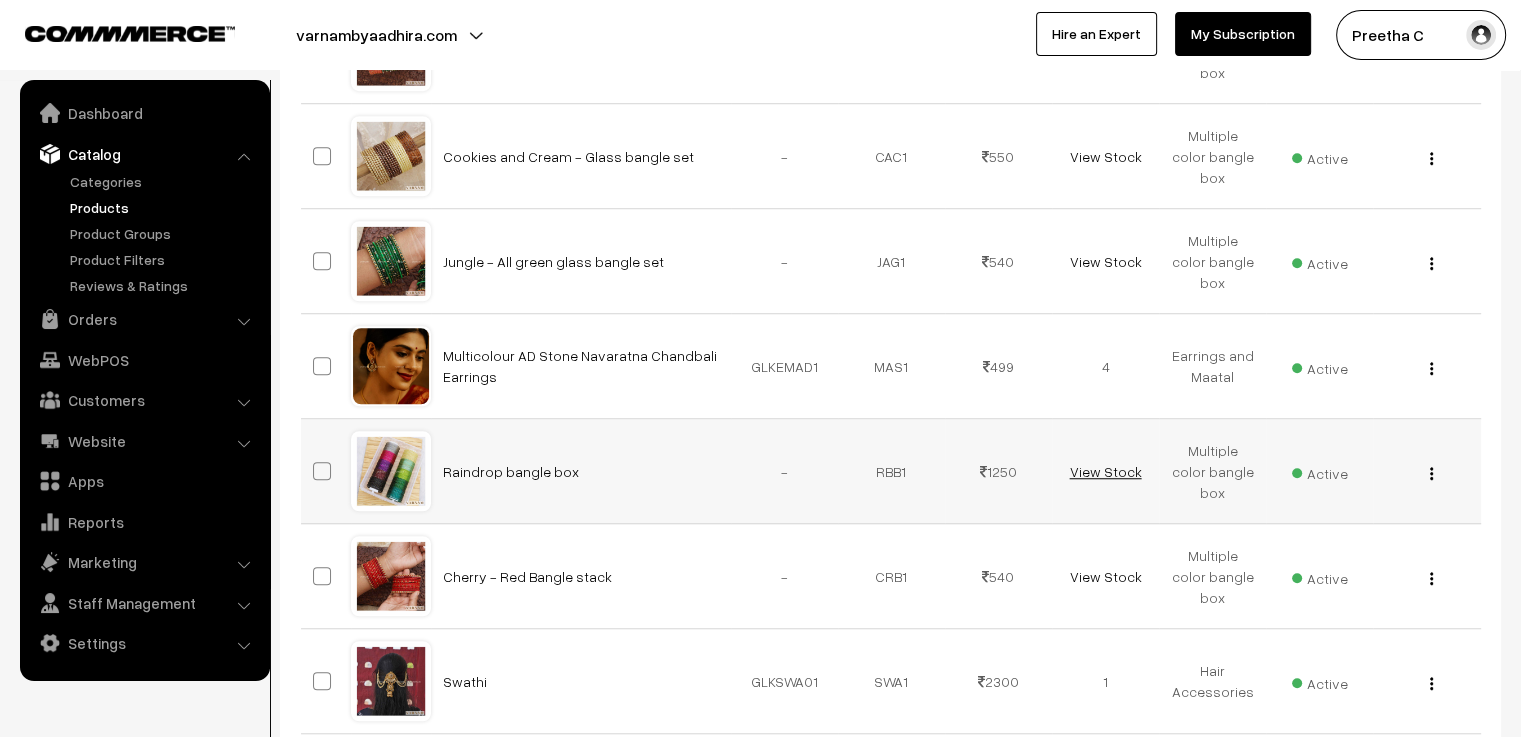 click on "View Stock" at bounding box center (1105, 471) 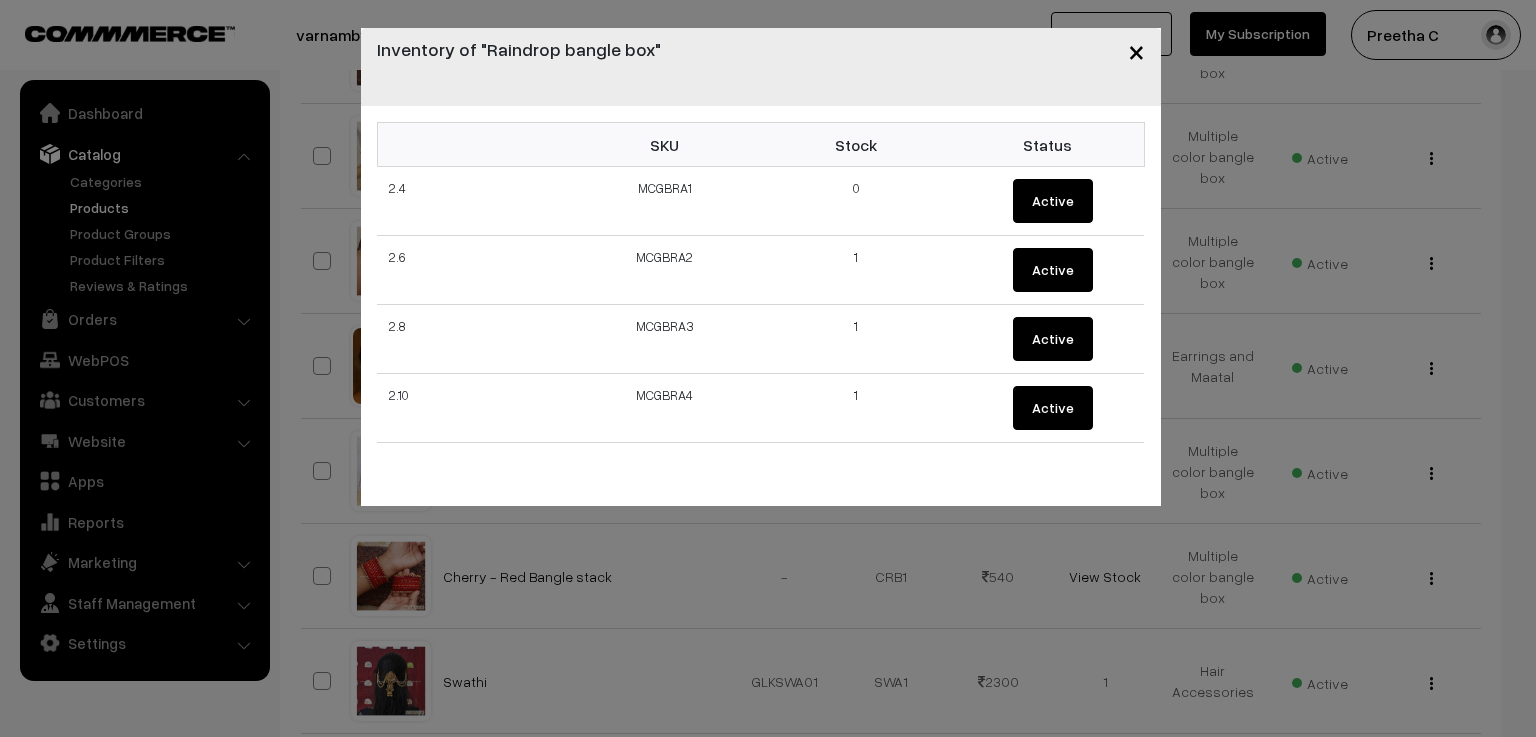 click on "×
Inventory of "Raindrop bangle box"
SKU
Stock
Status
2.4
MCGBRA1
0
Active
2.6
MCGBRA2
1
Active
2.8
MCGBRA3
1
Active
2.10
MCGBRA4
1
Active" at bounding box center (768, 368) 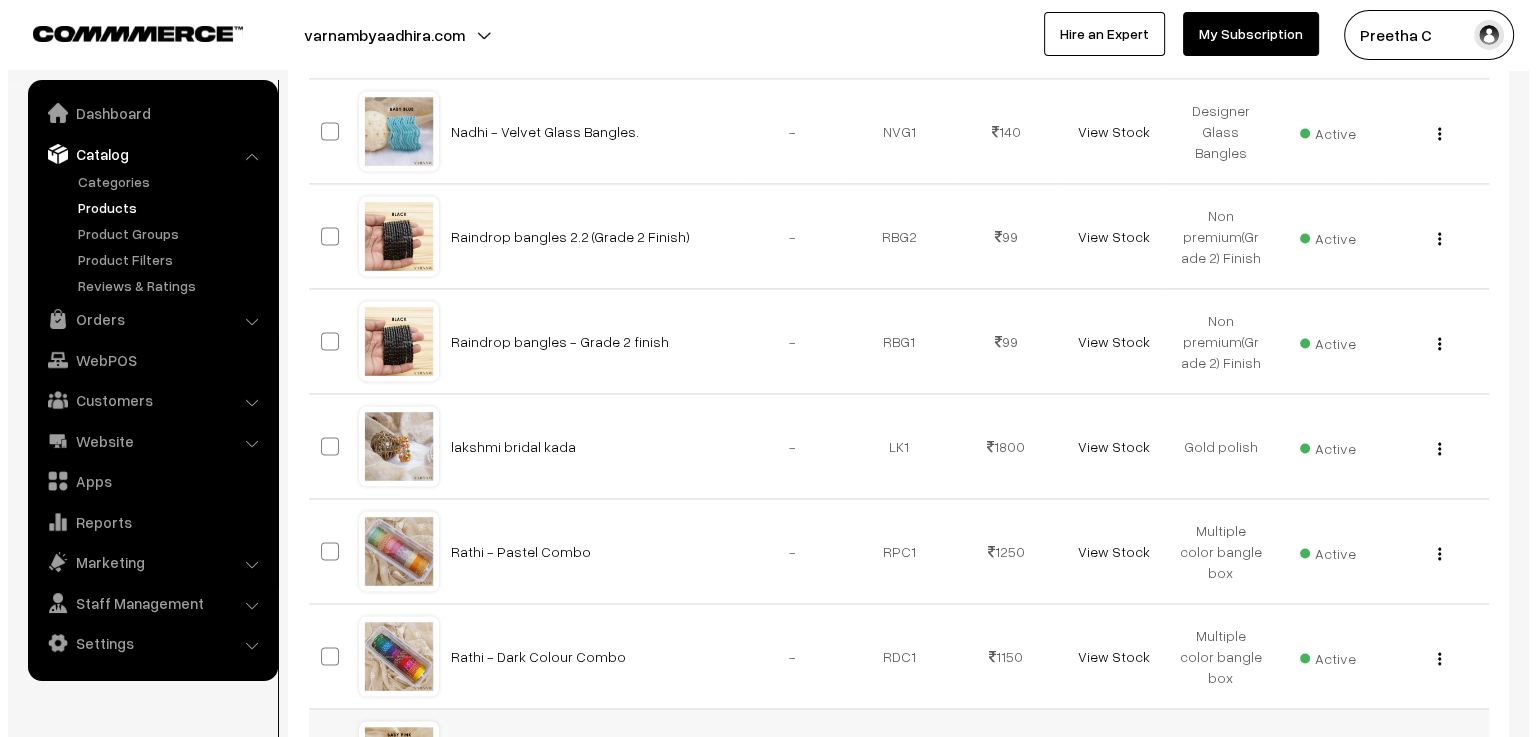 scroll, scrollTop: 3000, scrollLeft: 0, axis: vertical 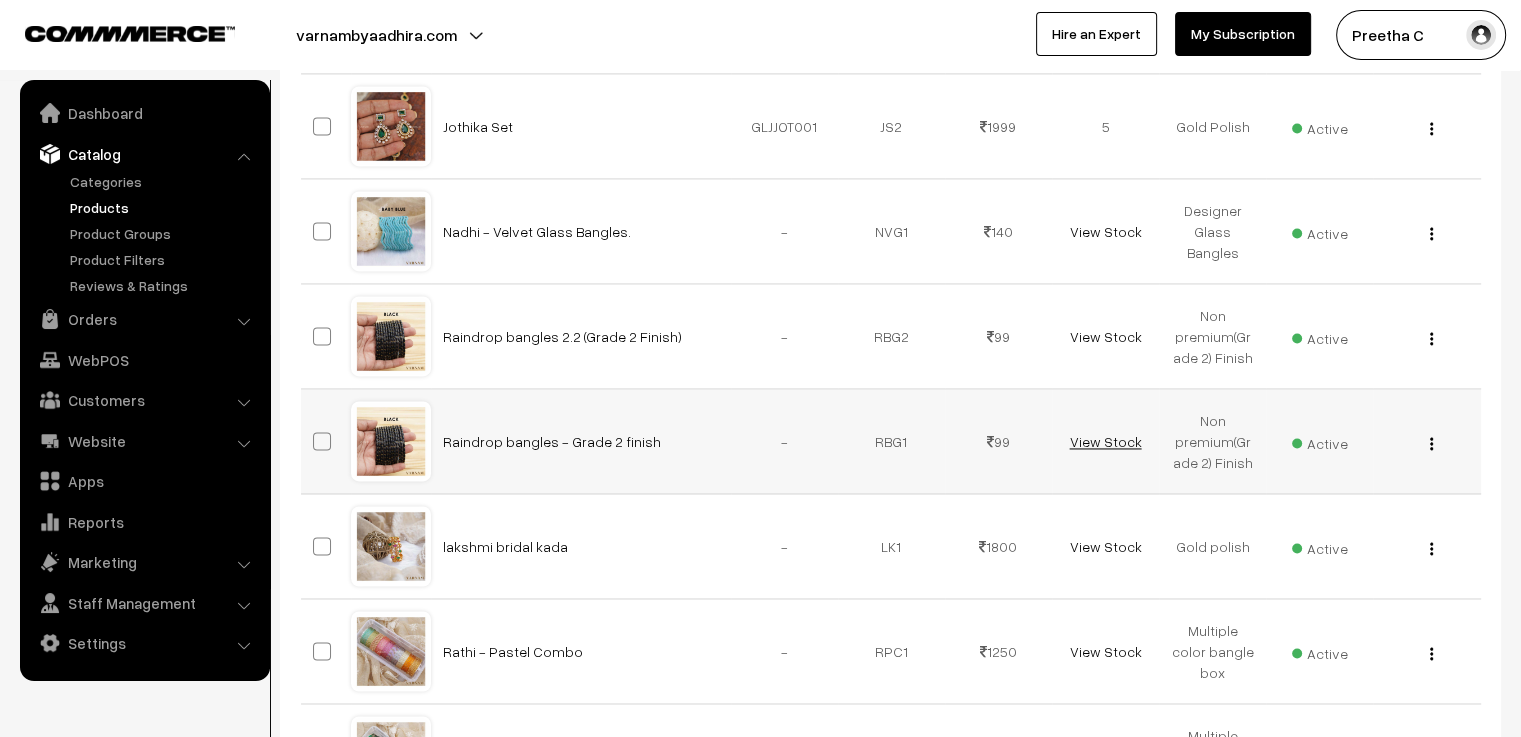 click on "View Stock" at bounding box center (1105, 441) 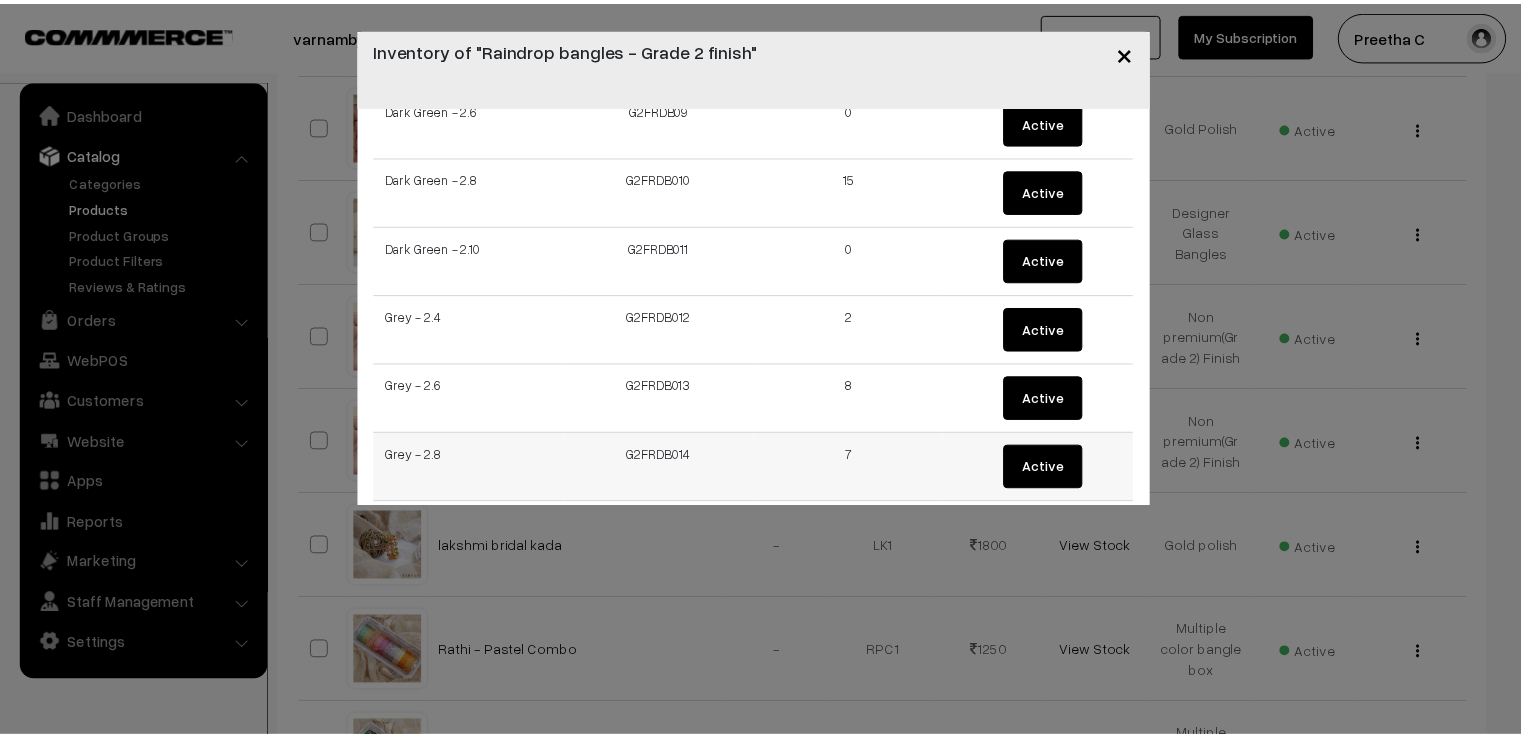 scroll, scrollTop: 800, scrollLeft: 0, axis: vertical 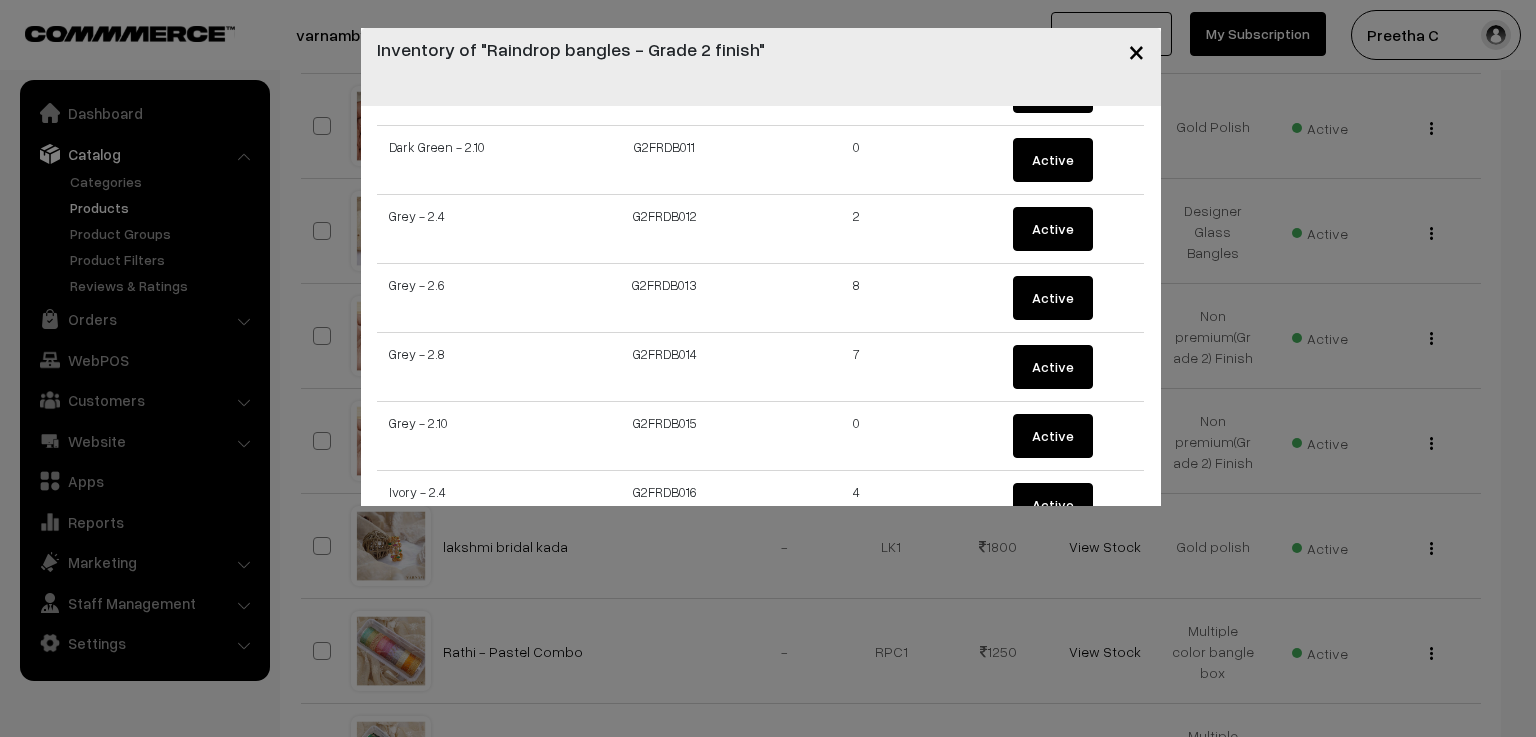 click on "×" at bounding box center (1136, 50) 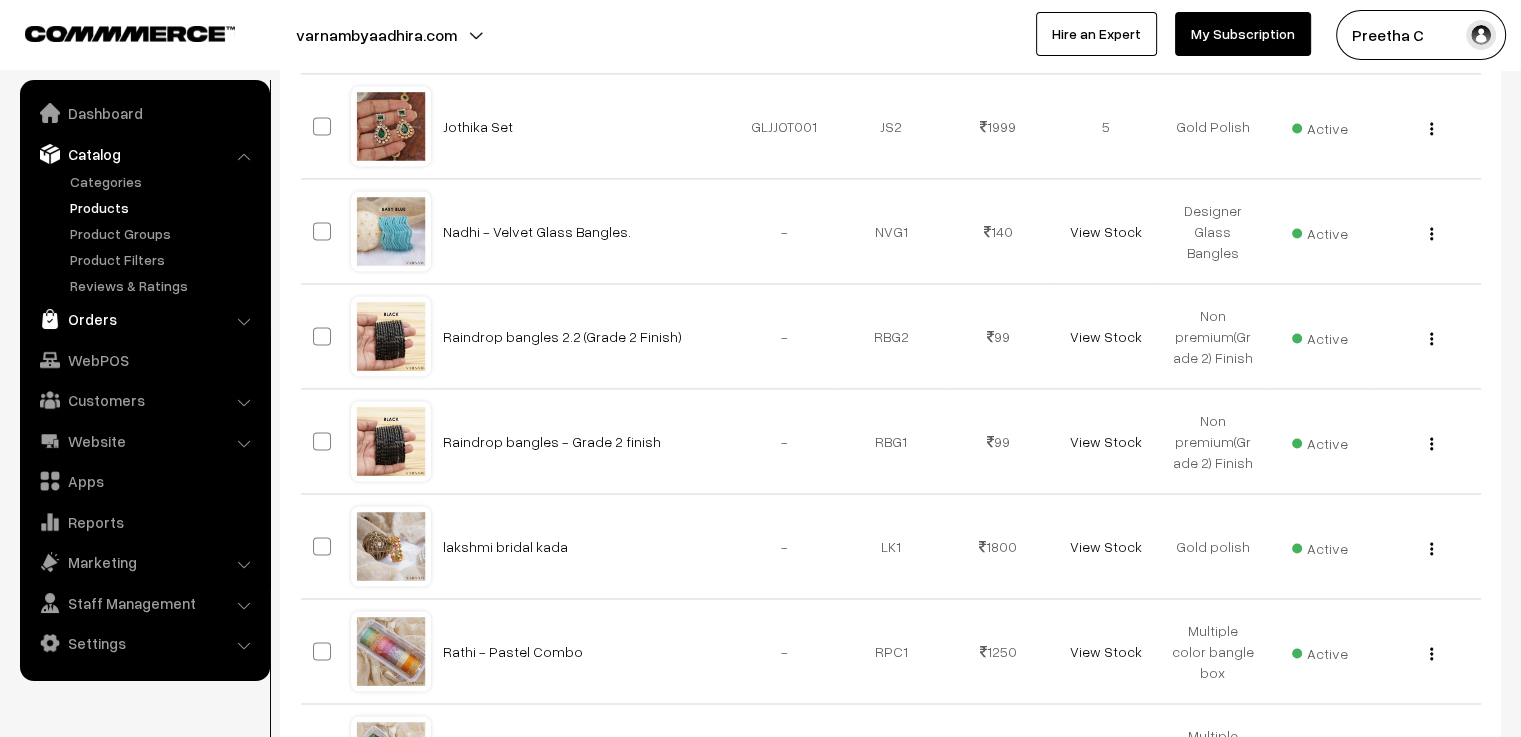 click on "Orders" at bounding box center (144, 319) 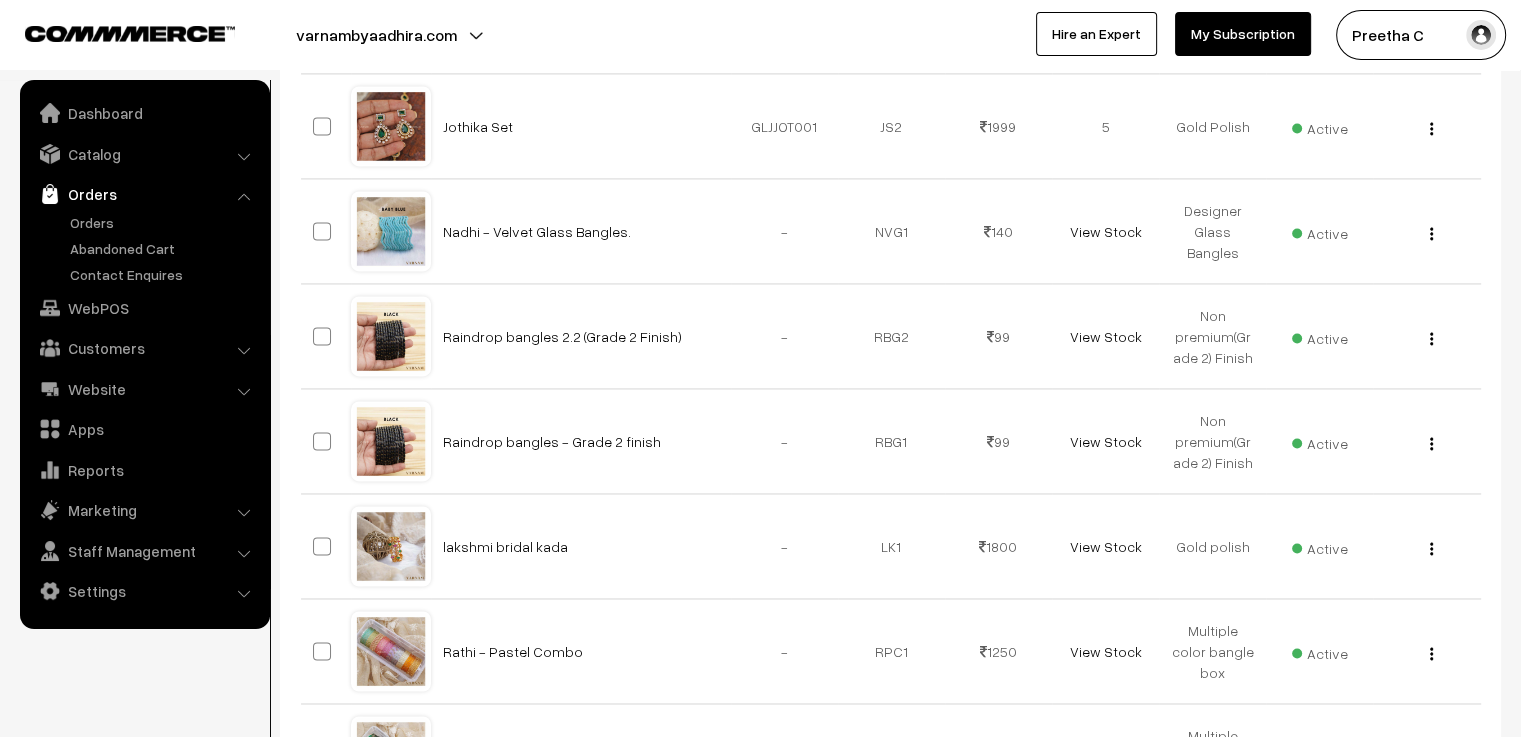 click on "Orders" at bounding box center (144, 194) 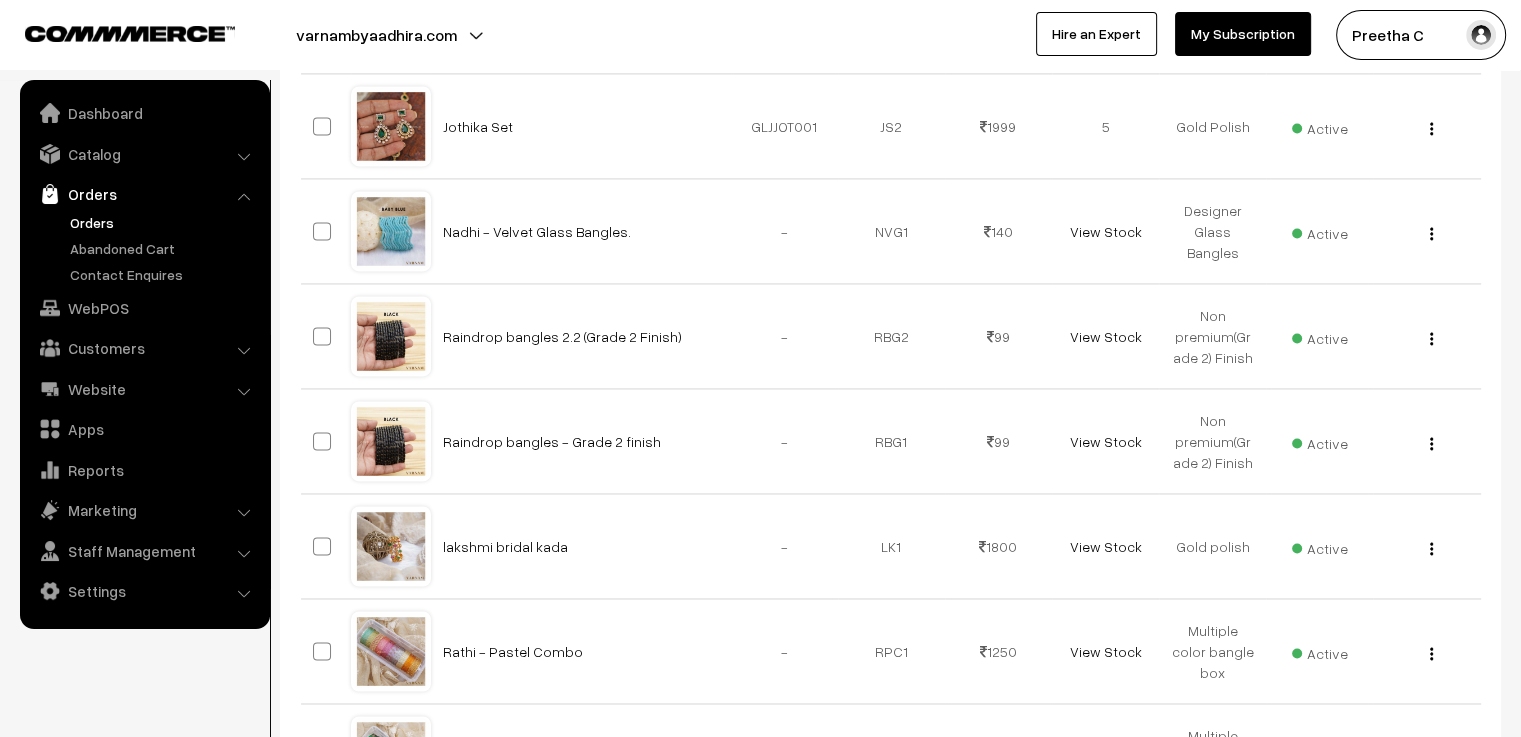 click on "Orders" at bounding box center [164, 222] 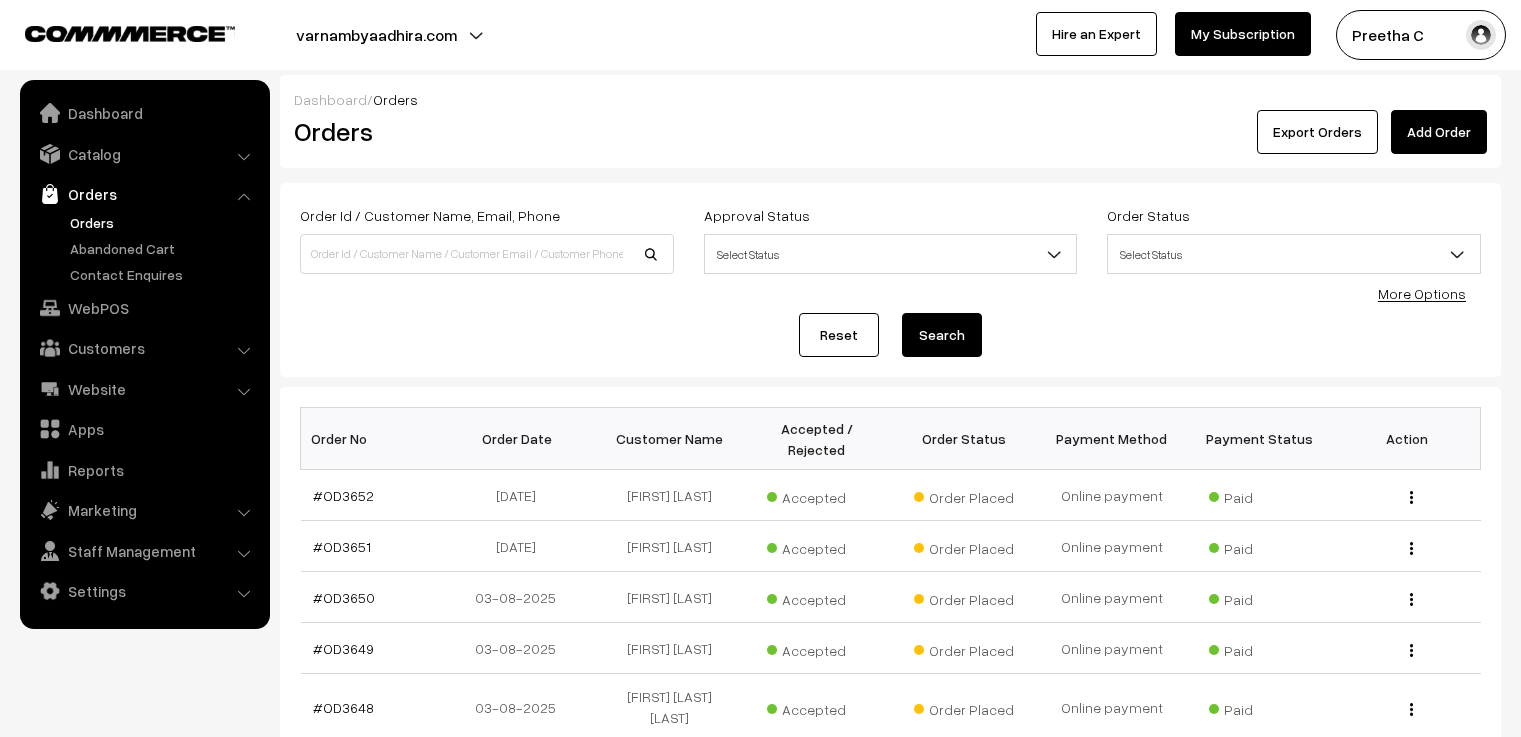 scroll, scrollTop: 0, scrollLeft: 0, axis: both 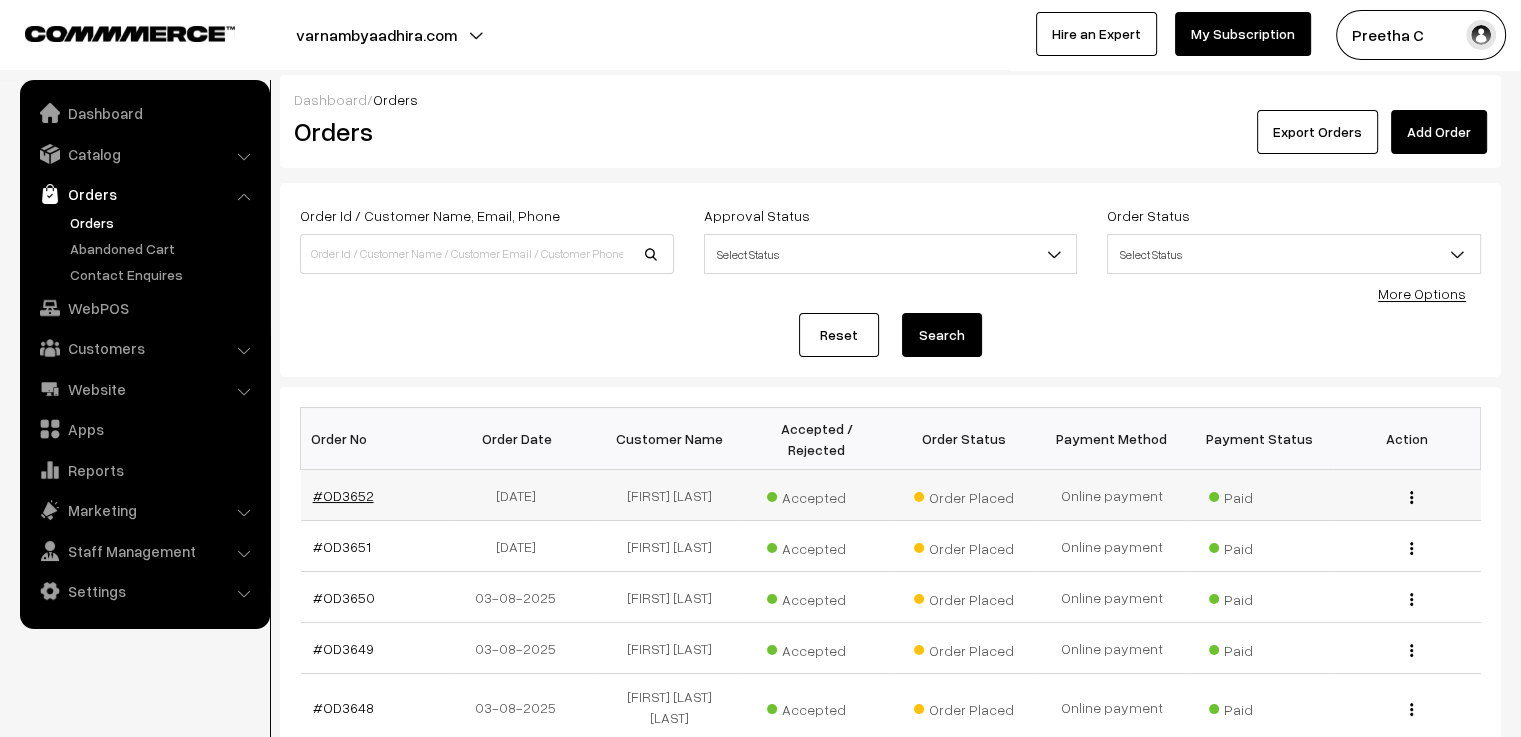 click on "#OD3652" at bounding box center (343, 495) 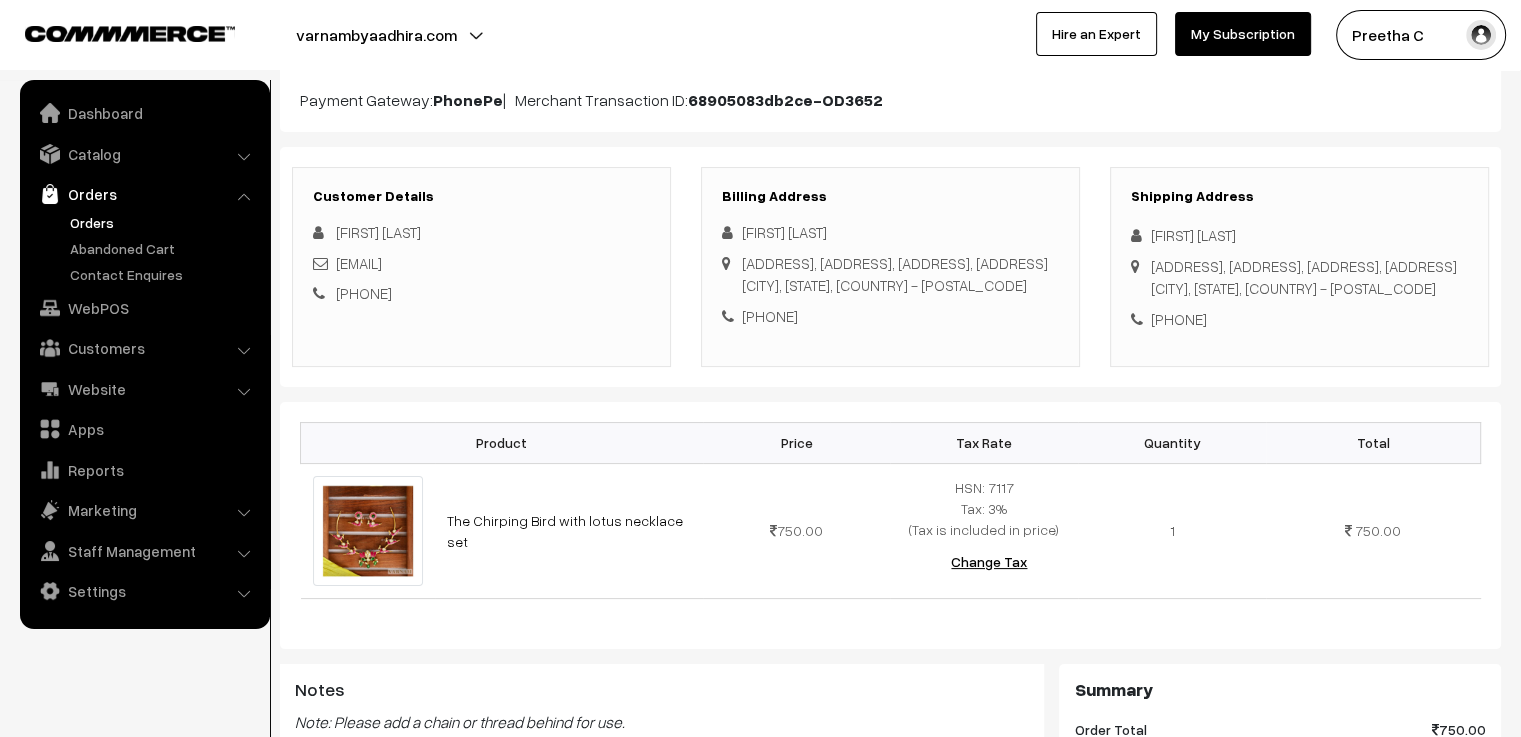 scroll, scrollTop: 0, scrollLeft: 0, axis: both 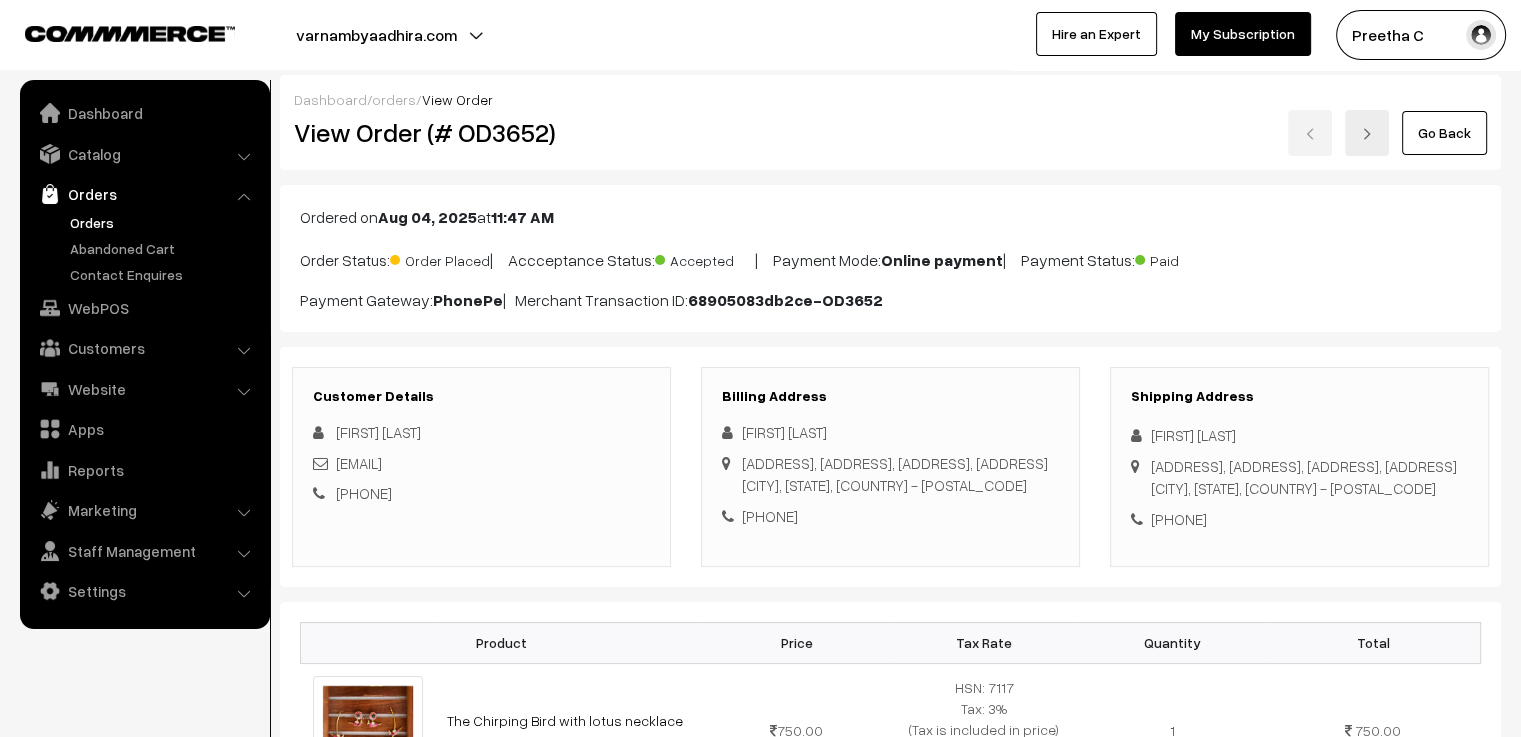 click on "Go Back" at bounding box center (1444, 133) 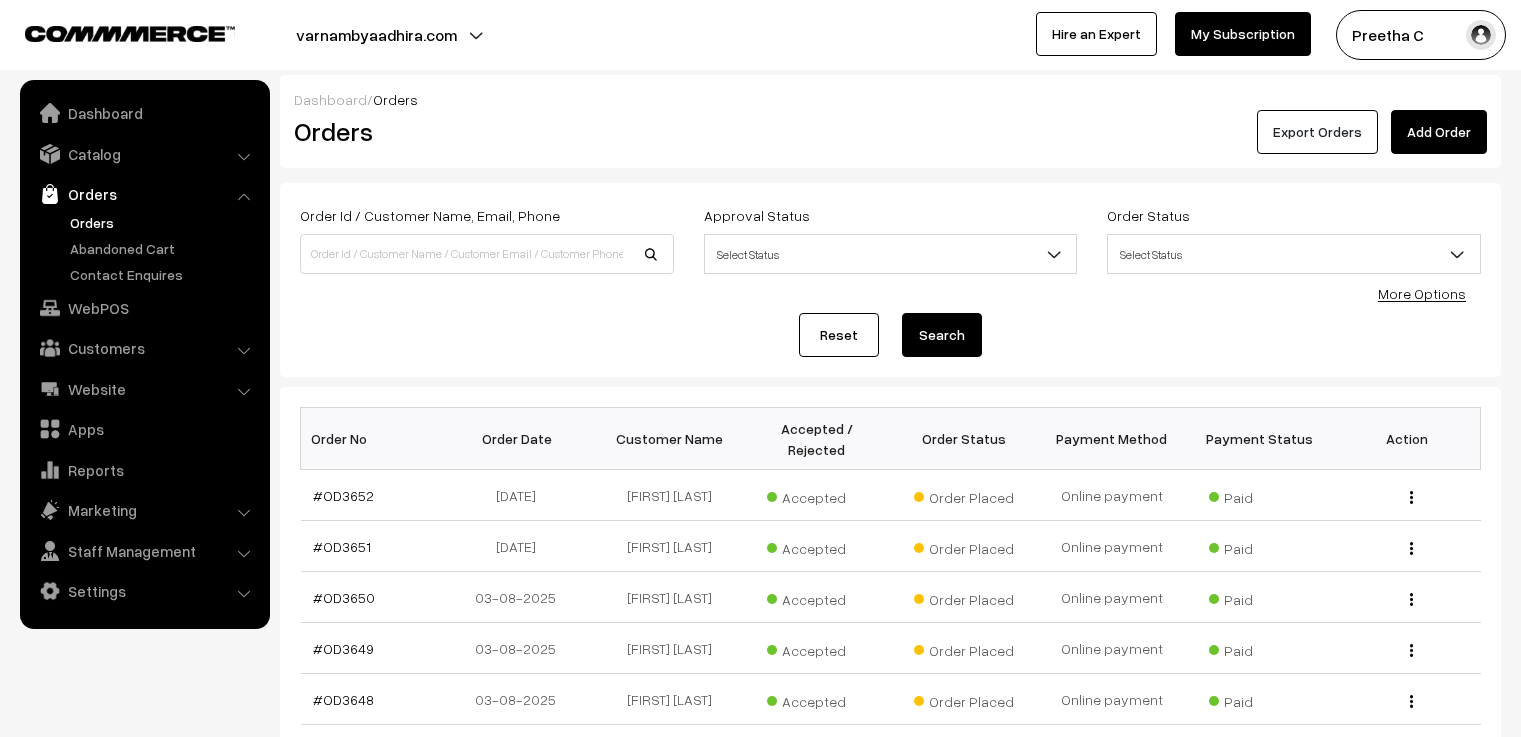 scroll, scrollTop: 0, scrollLeft: 0, axis: both 